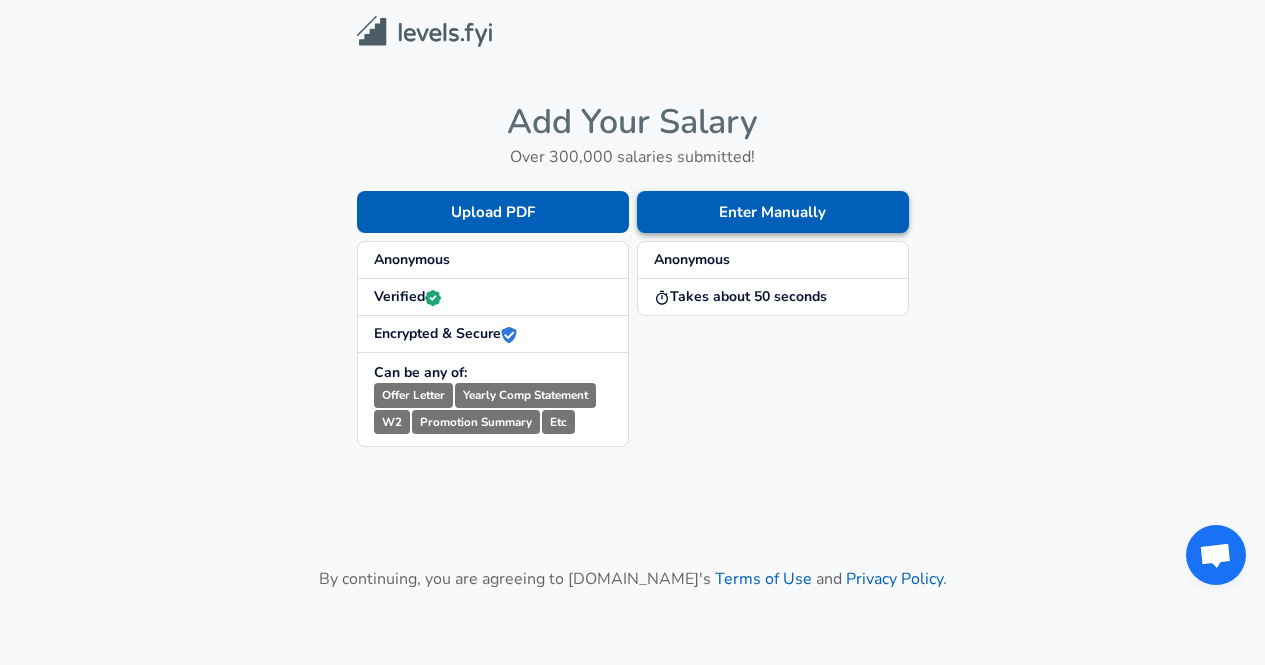 scroll, scrollTop: 0, scrollLeft: 0, axis: both 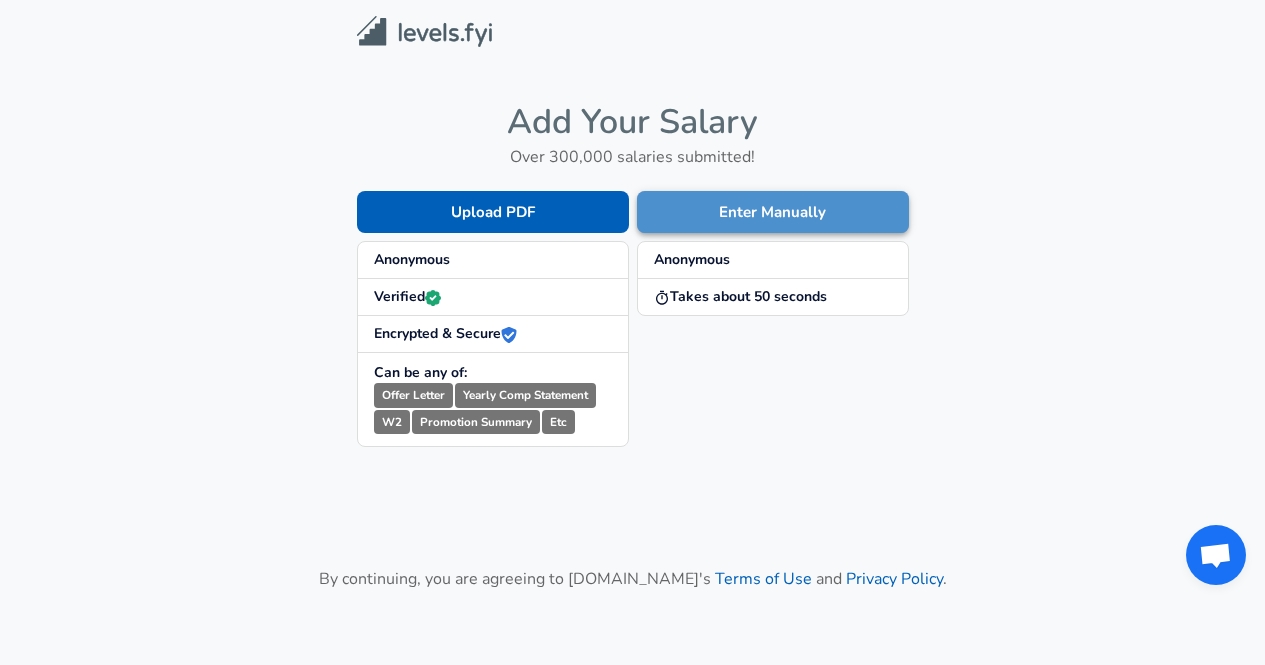 click on "Enter Manually" at bounding box center [773, 212] 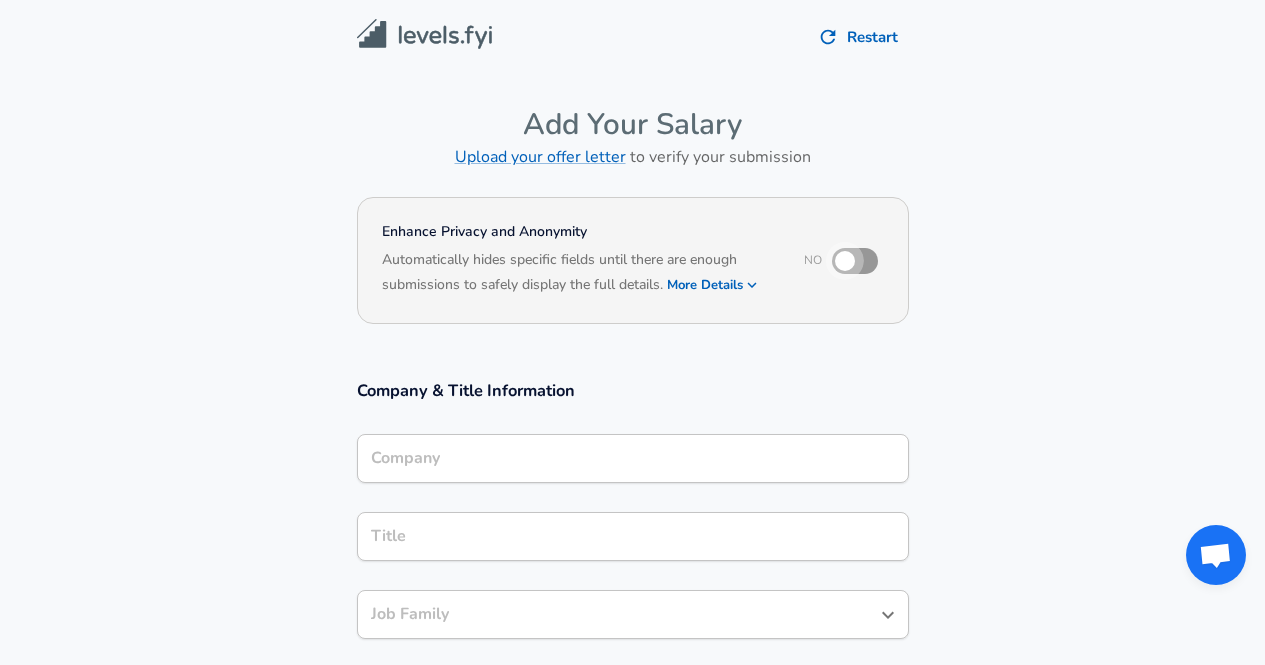 click at bounding box center [845, 261] 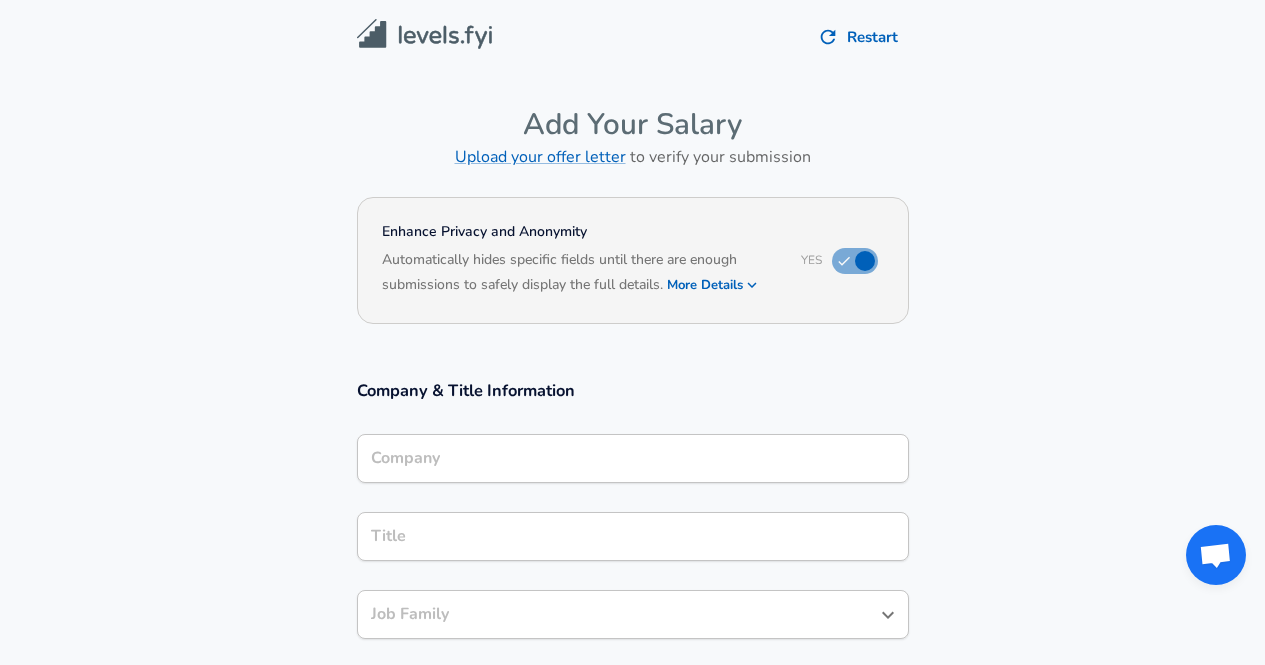 click on "Company" at bounding box center [633, 458] 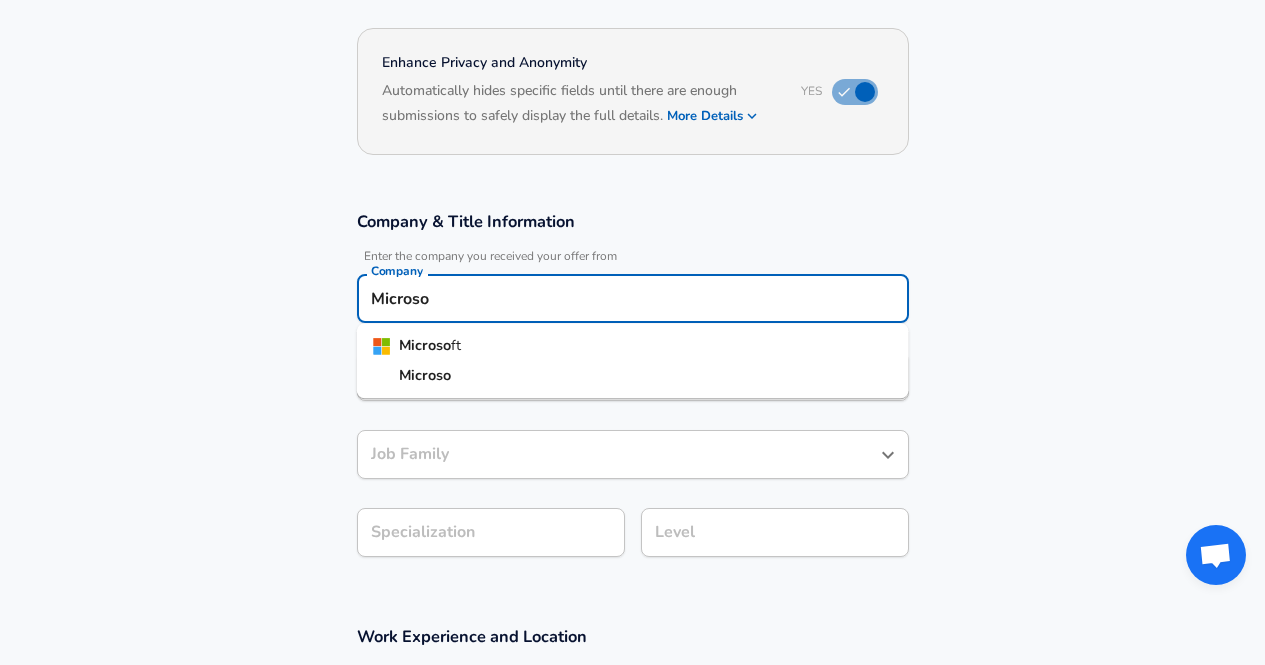scroll, scrollTop: 170, scrollLeft: 0, axis: vertical 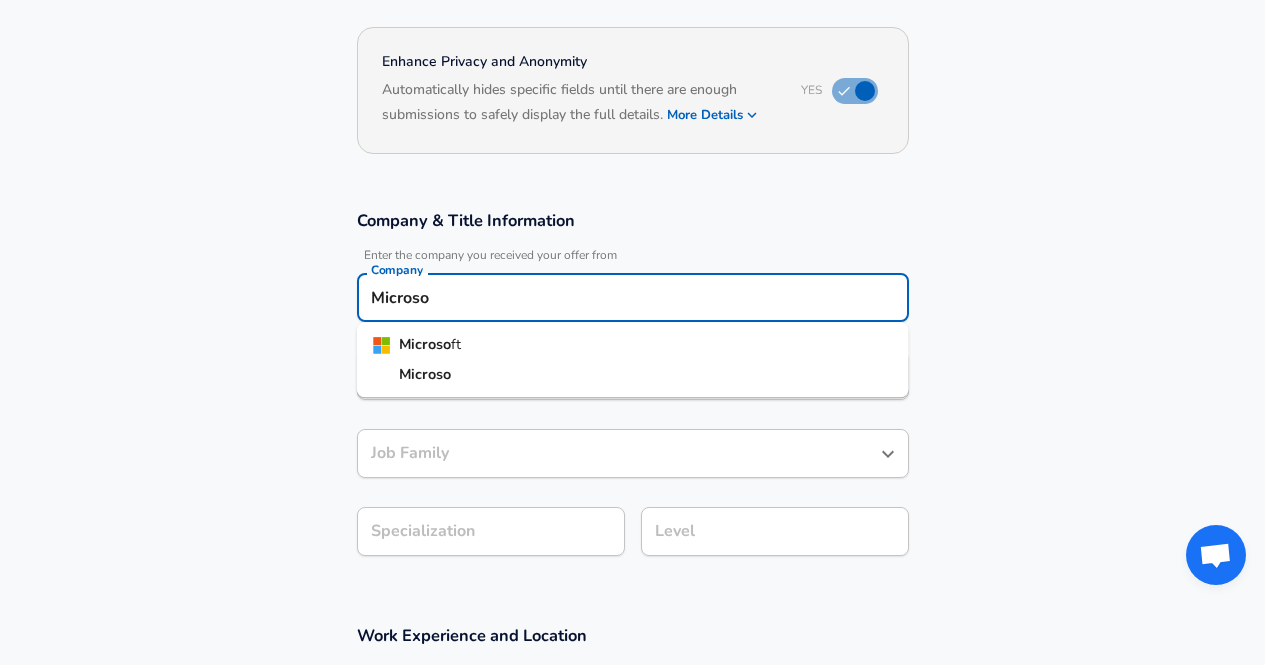 click on "Microso ft" at bounding box center (633, 345) 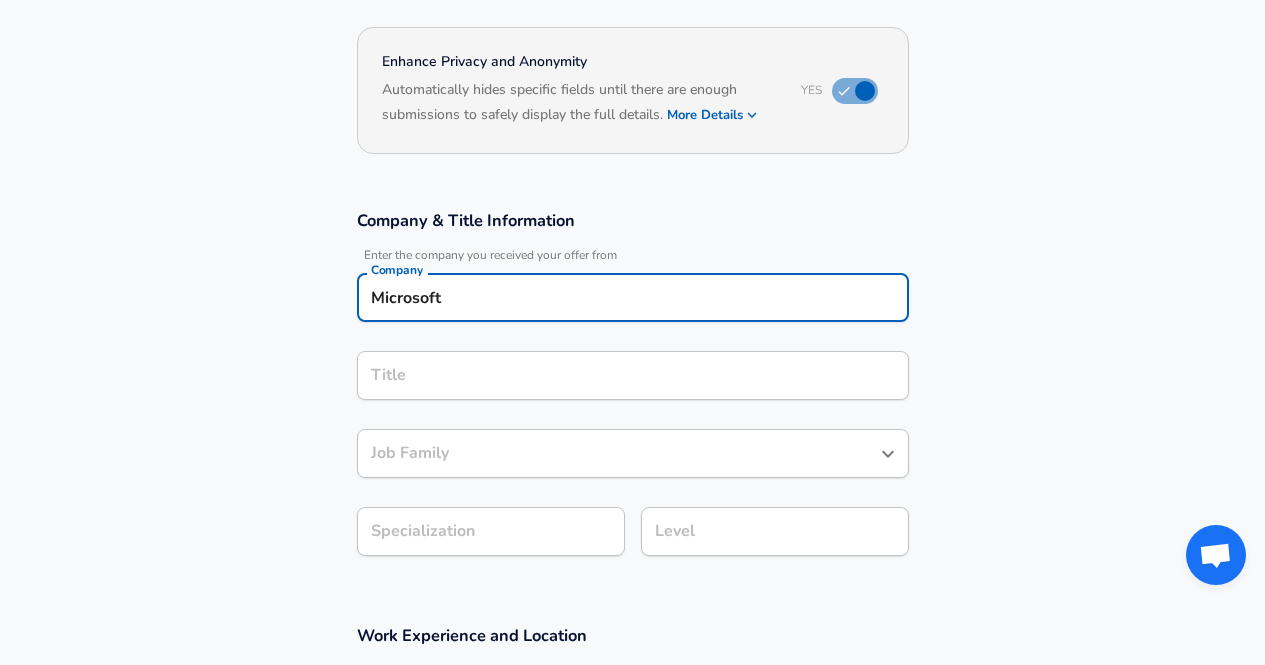 type on "Microsoft" 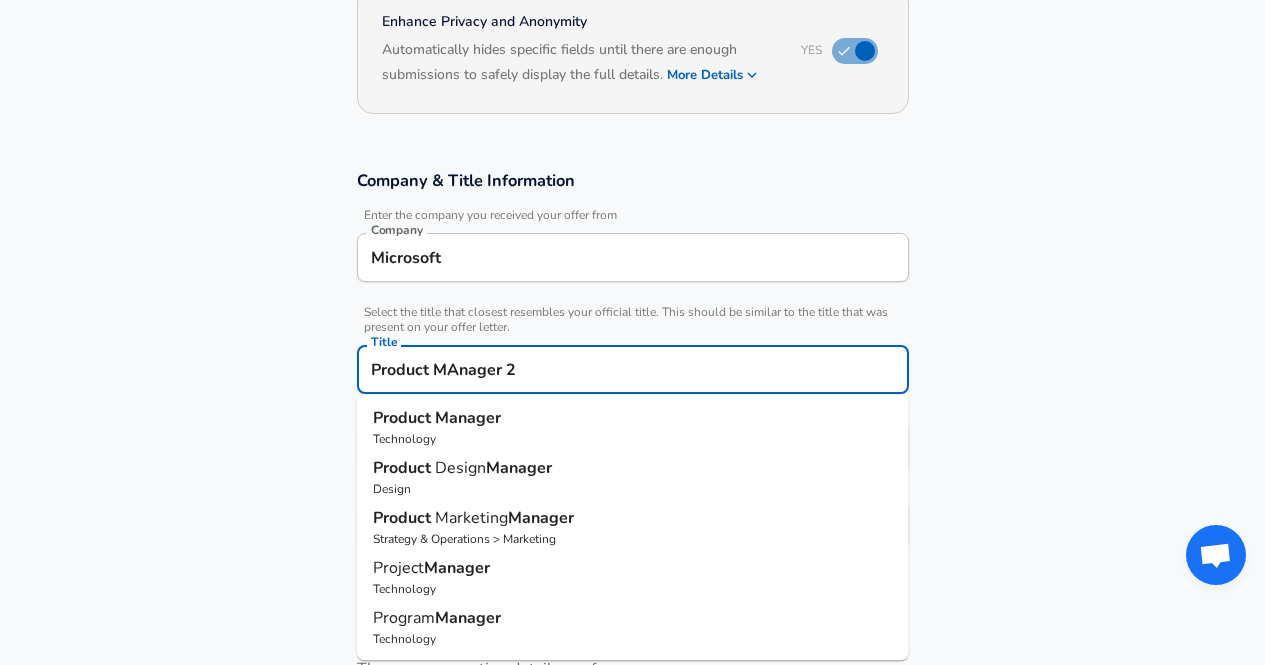 click on "Product     Manager" at bounding box center (633, 418) 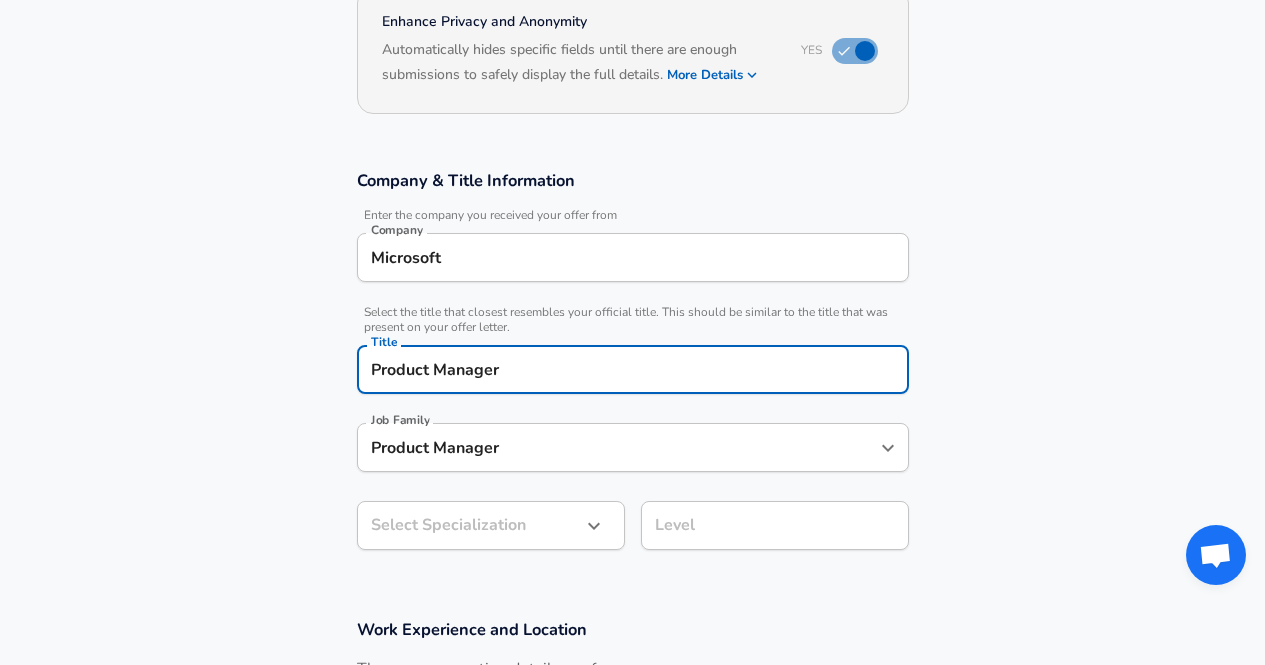 type on "Product Manager" 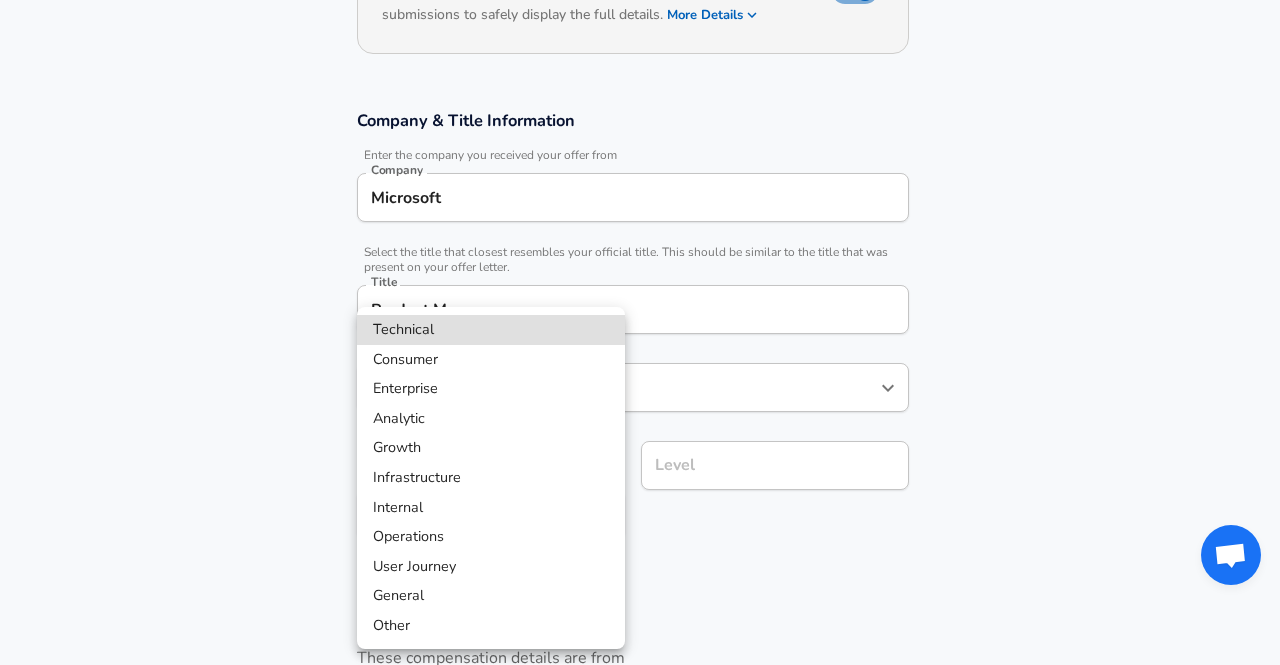 click on "Analytic" at bounding box center [491, 419] 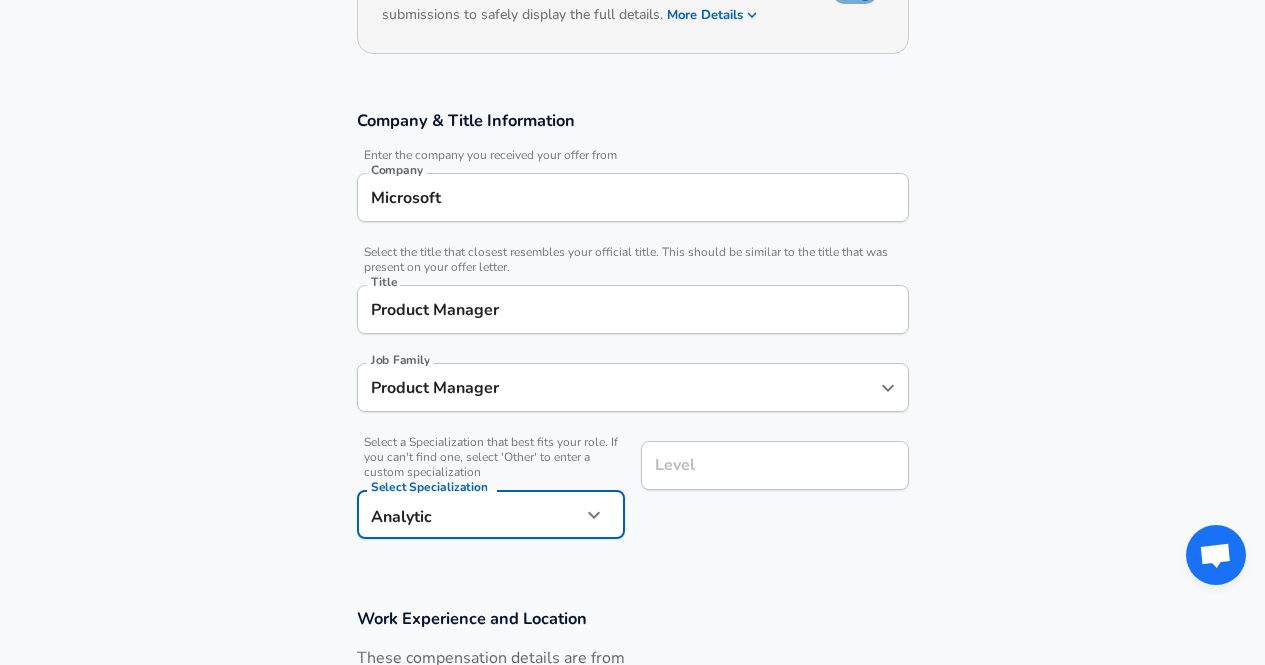click on "Level" at bounding box center (775, 465) 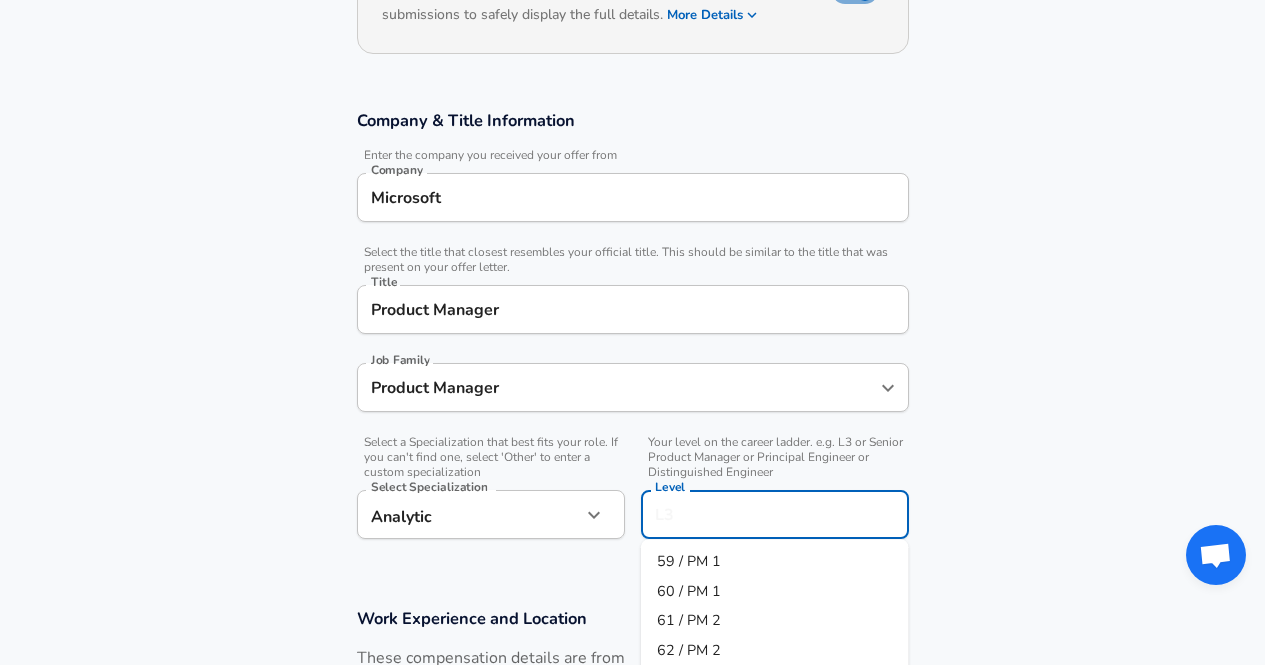 scroll, scrollTop: 310, scrollLeft: 0, axis: vertical 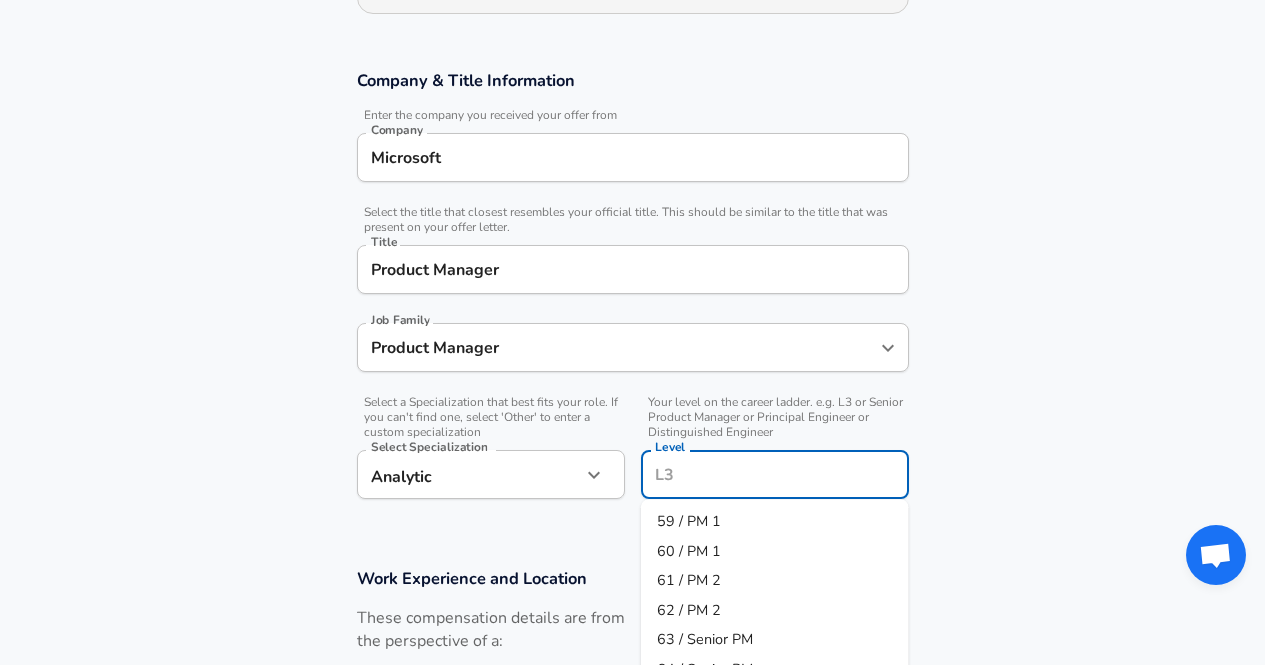 click on "62 / PM 2" at bounding box center (775, 611) 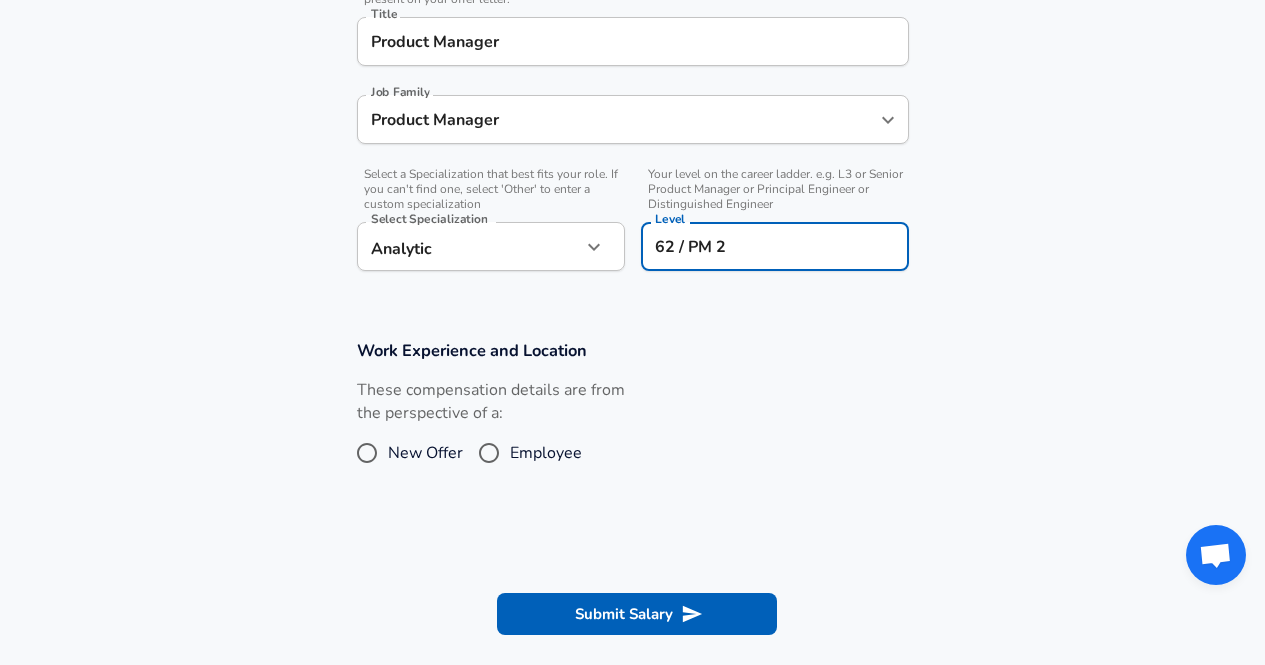 scroll, scrollTop: 543, scrollLeft: 0, axis: vertical 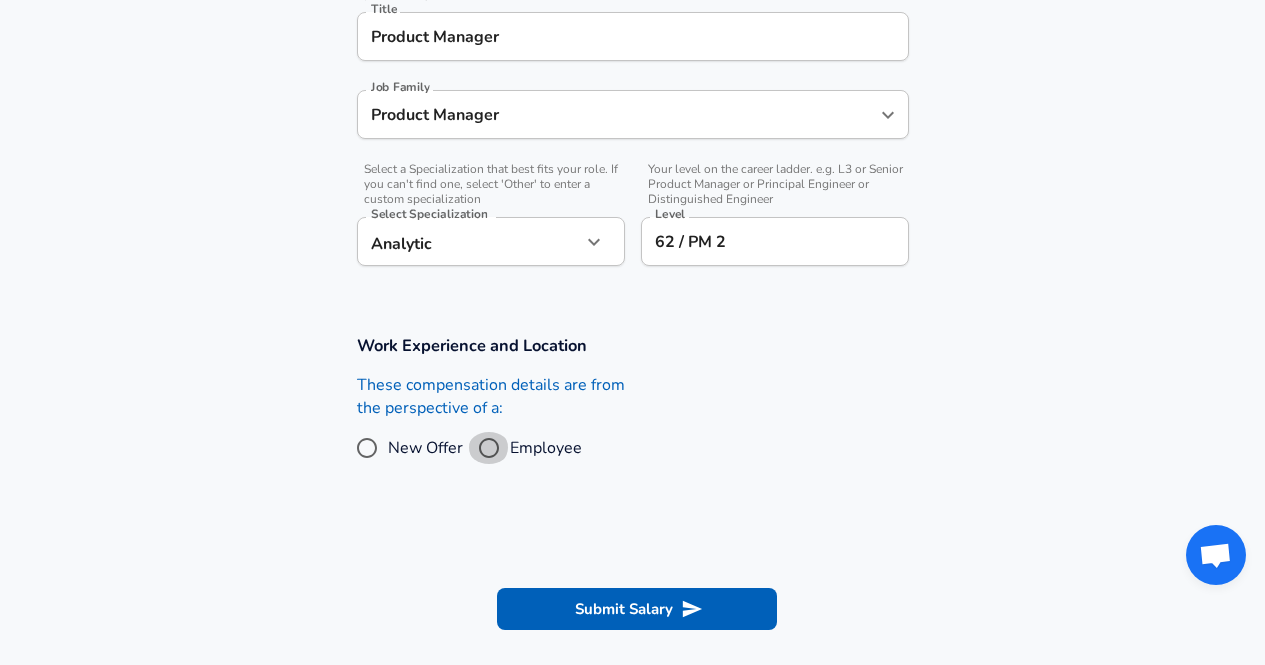 click on "Employee" at bounding box center [489, 448] 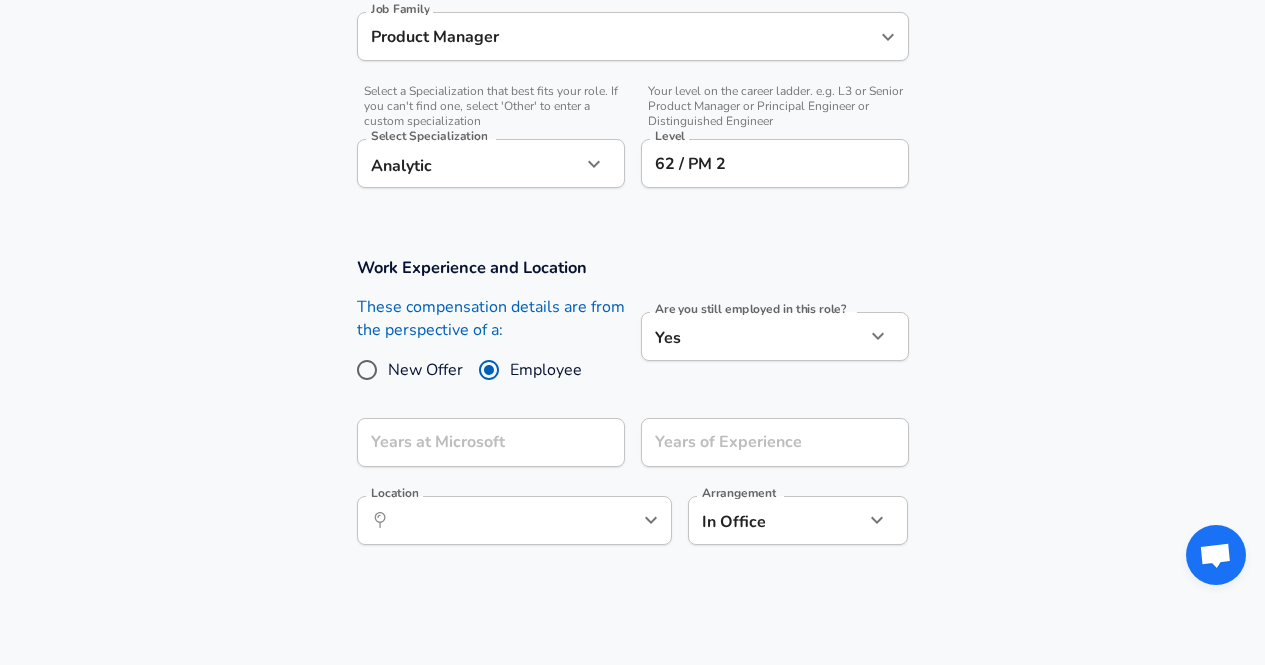 scroll, scrollTop: 625, scrollLeft: 0, axis: vertical 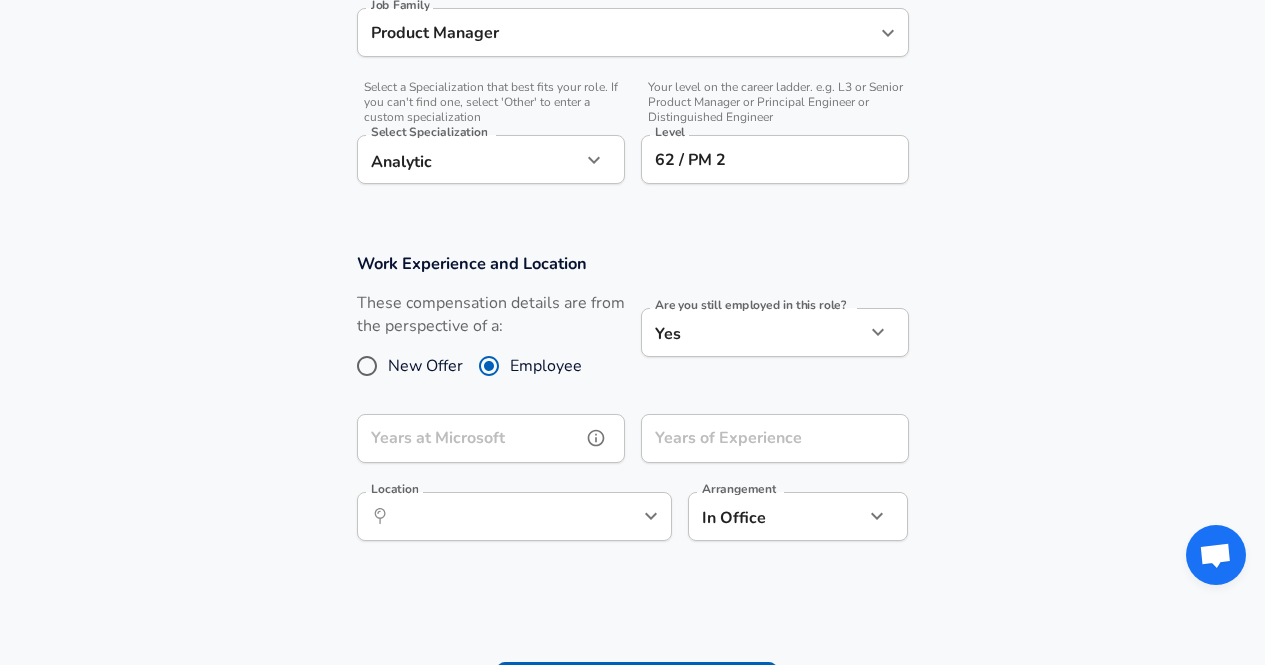 click on "Years at Microsoft Years at Microsoft" at bounding box center (491, 441) 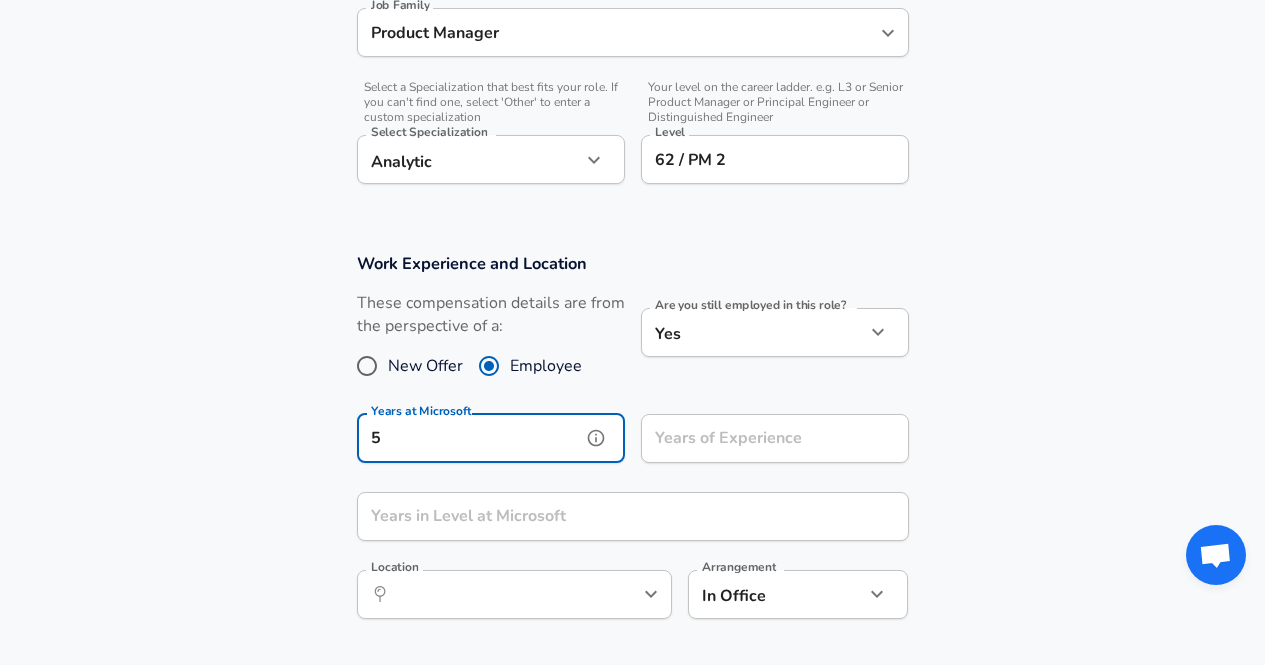 type on "5" 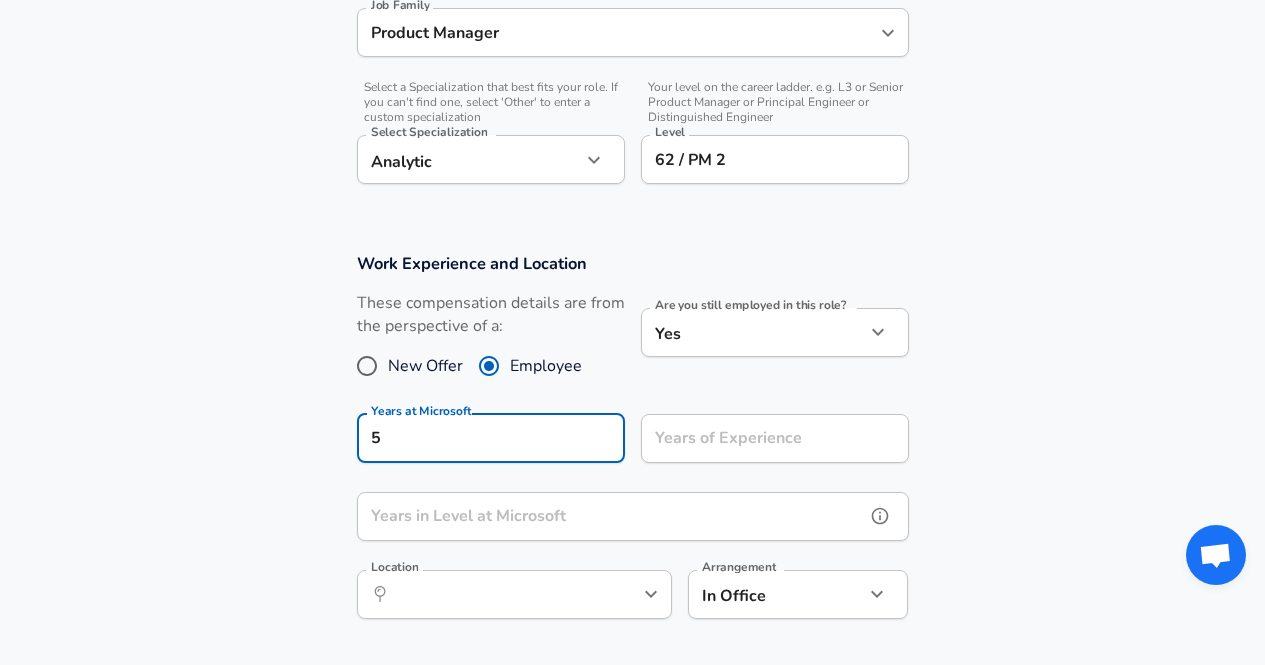 click on "Years in Level at Microsoft" at bounding box center [611, 516] 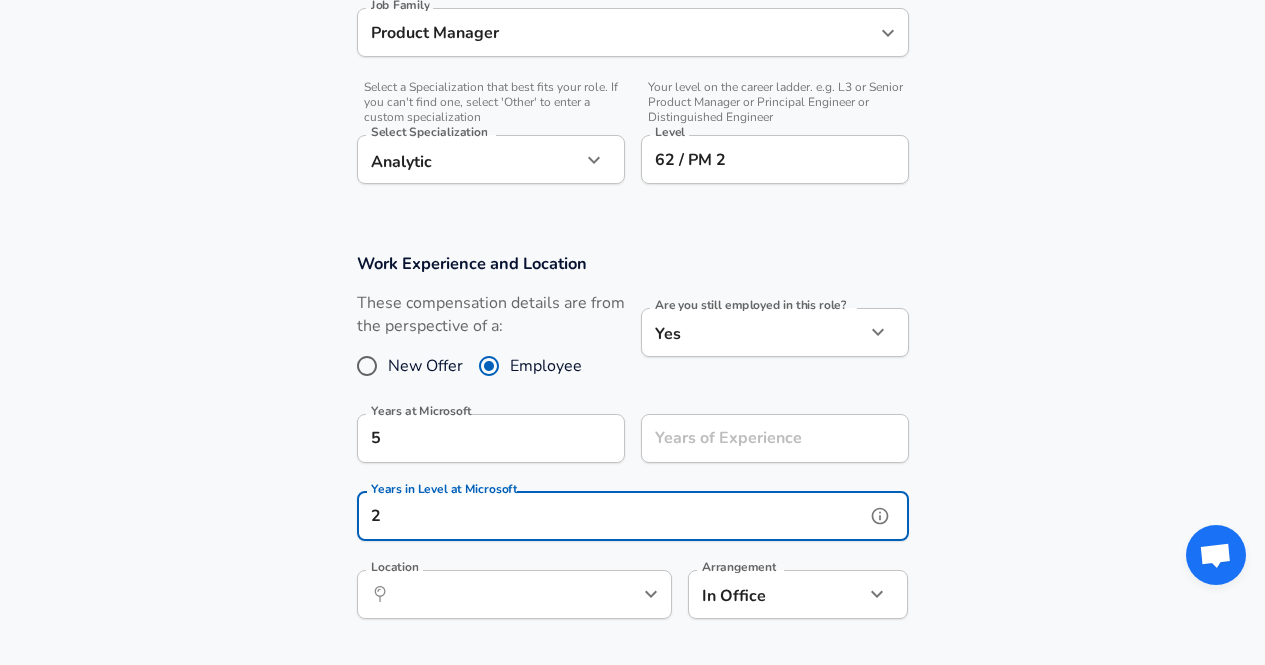 type on "2" 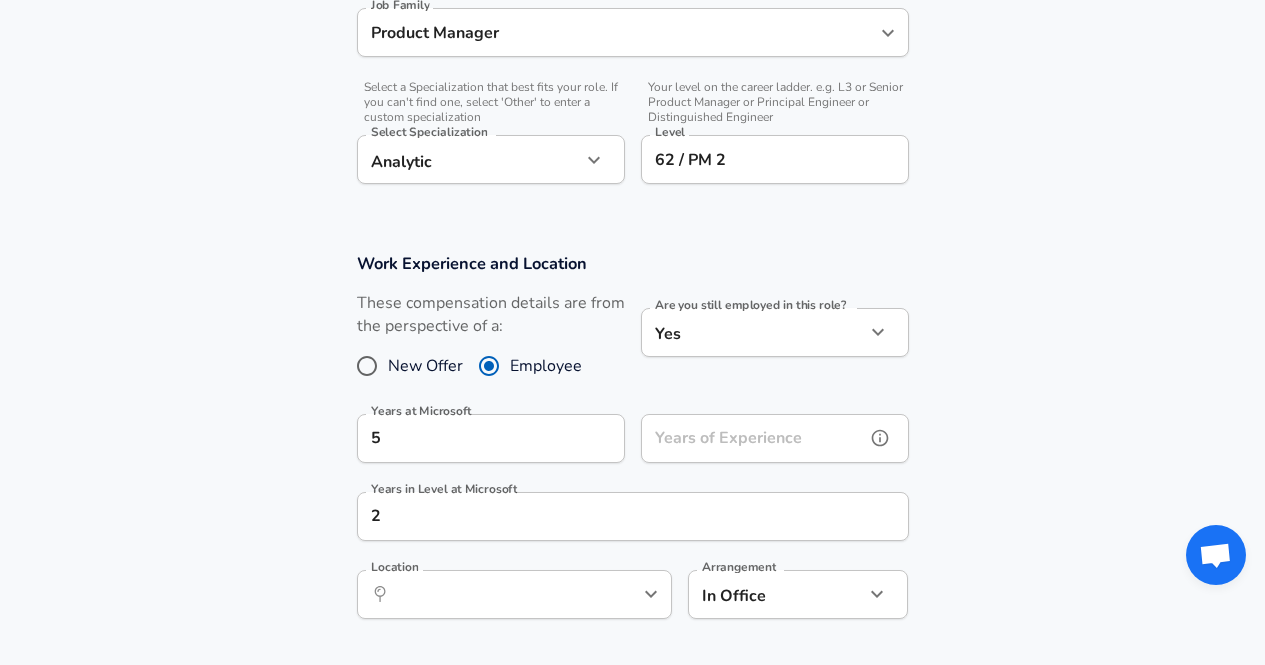 click on "Years of Experience" at bounding box center [753, 438] 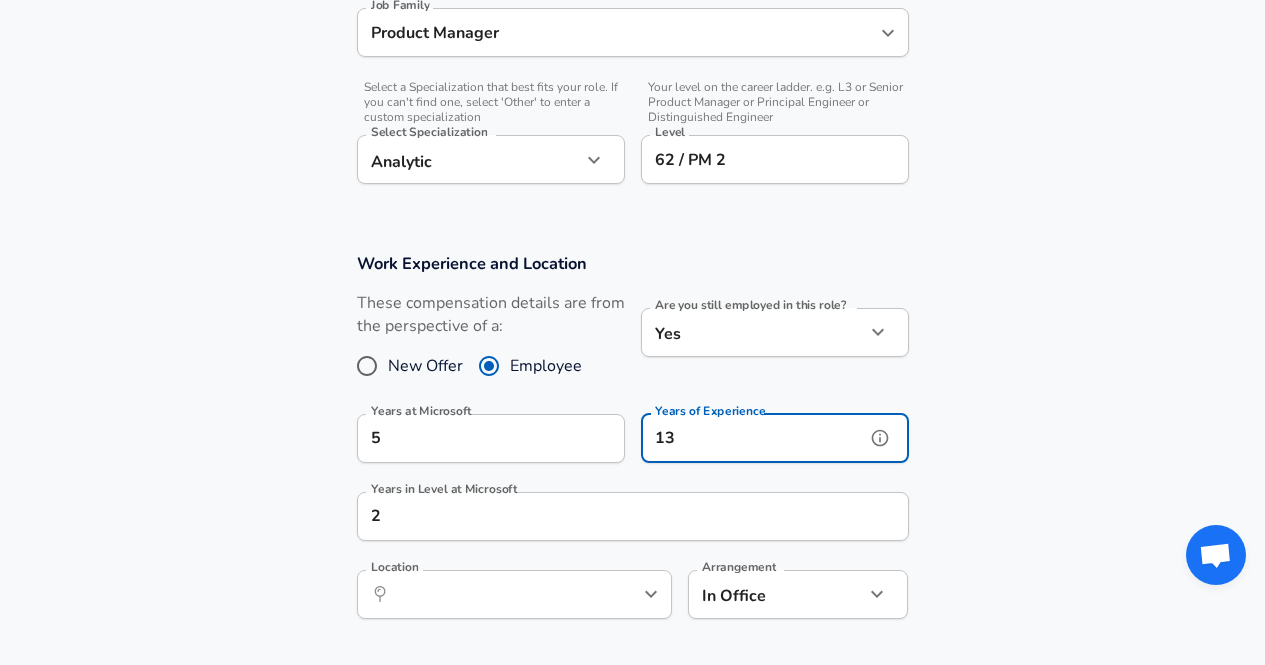 type on "13" 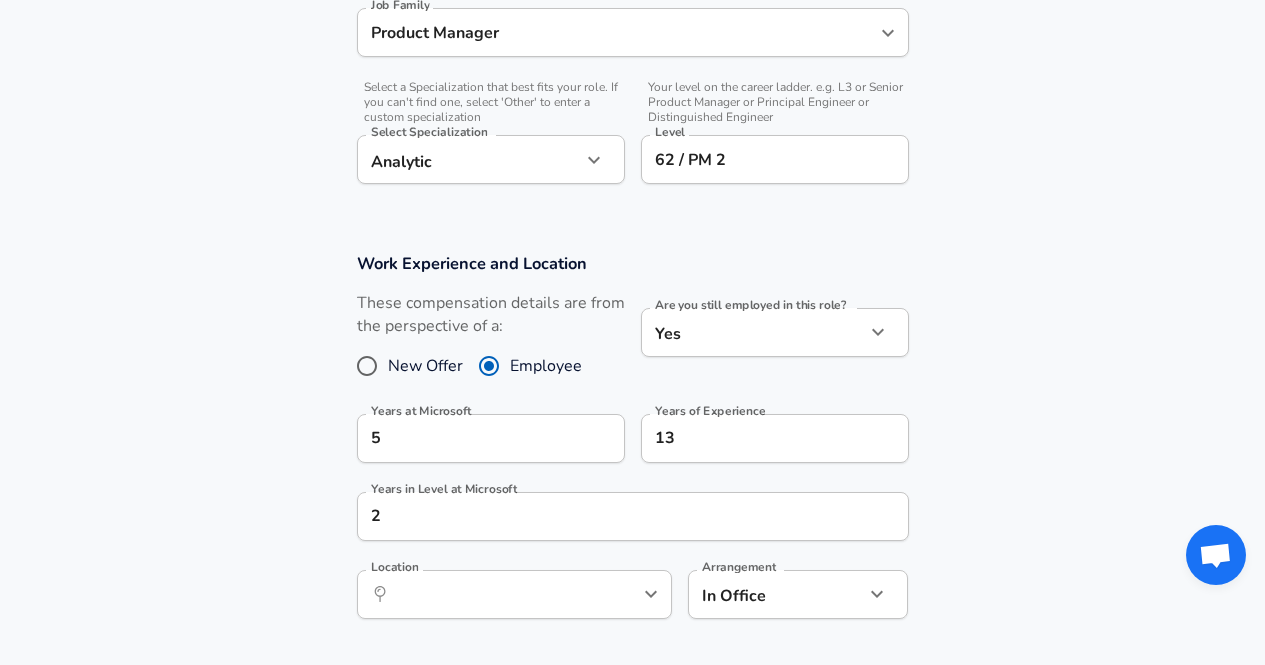 click on "Work Experience and Location These compensation details are from the perspective of a: New Offer Employee Are you still employed in this role? Yes yes Are you still employed in this role? Years at Microsoft 5 Years at Microsoft Years of Experience 13 Years of Experience Years in Level at Microsoft 2 Years in Level at Microsoft Location ​ Location Arrangement In Office office Arrangement" at bounding box center (632, 446) 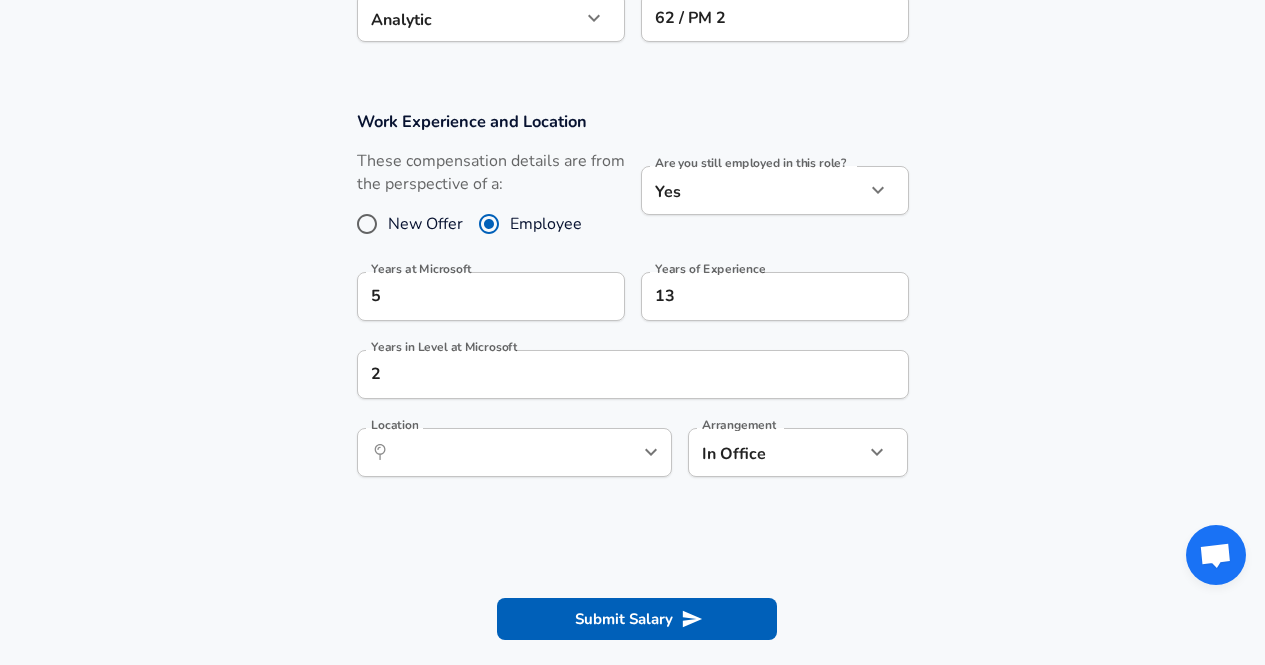 scroll, scrollTop: 768, scrollLeft: 0, axis: vertical 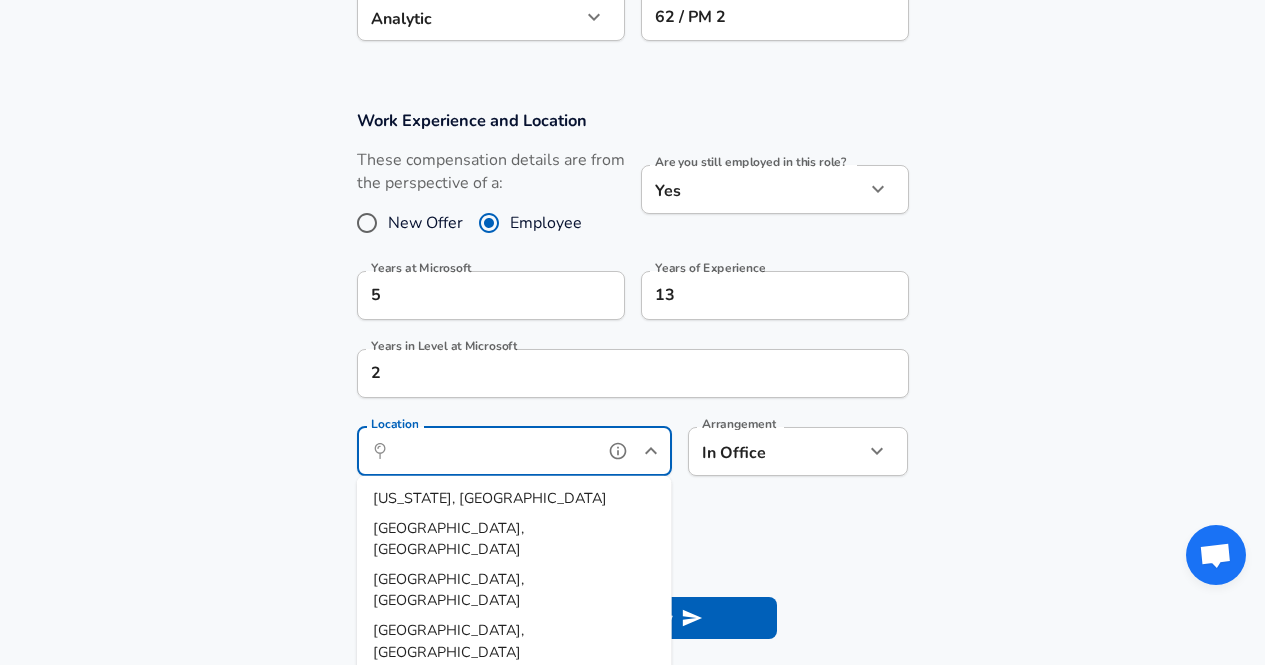 click on "Location" at bounding box center (492, 451) 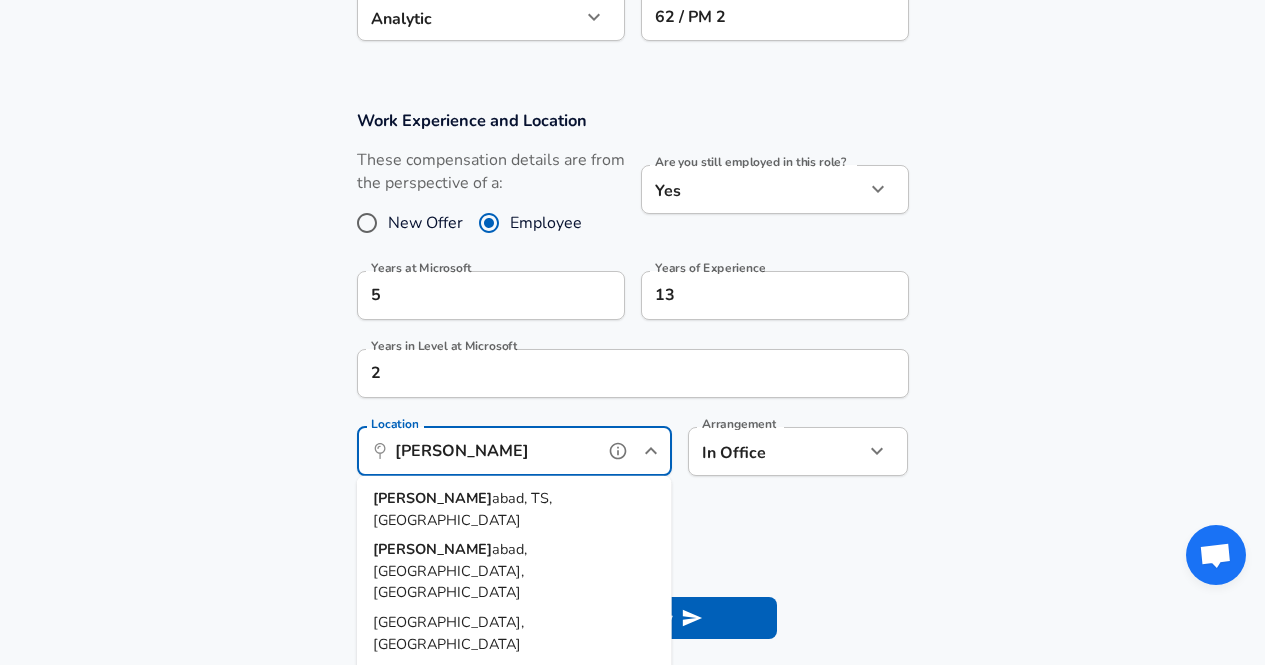 click on "[PERSON_NAME], TS, [GEOGRAPHIC_DATA]" at bounding box center [514, 509] 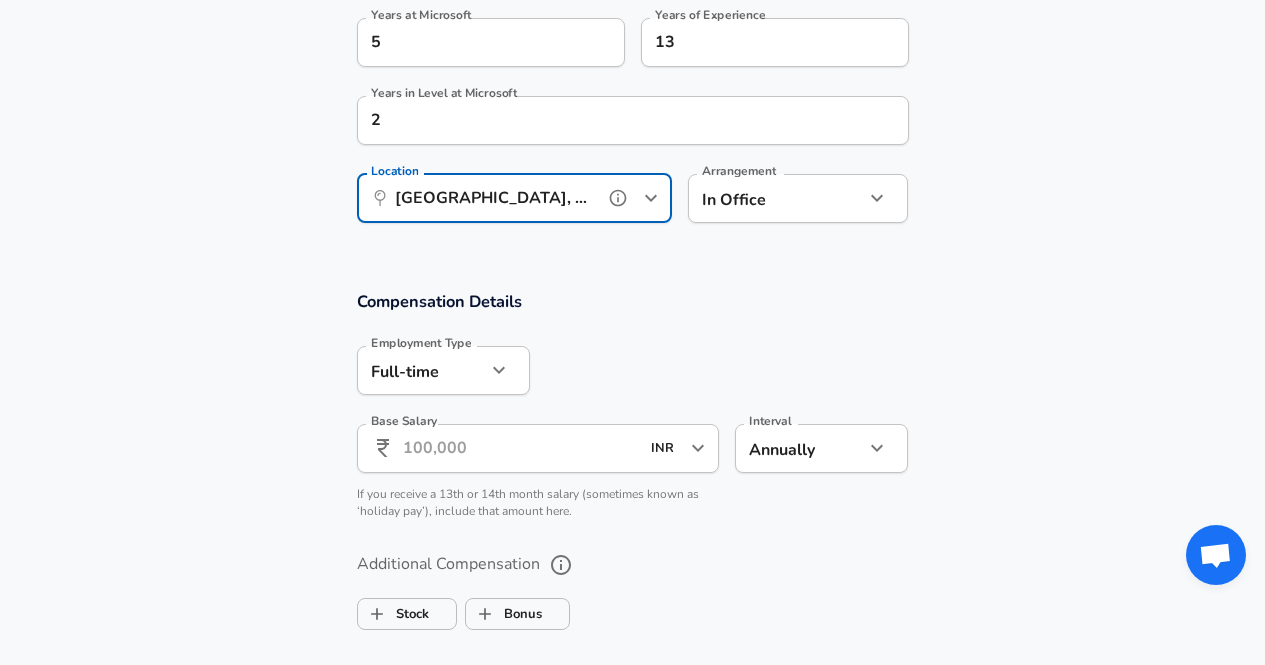 scroll, scrollTop: 1022, scrollLeft: 0, axis: vertical 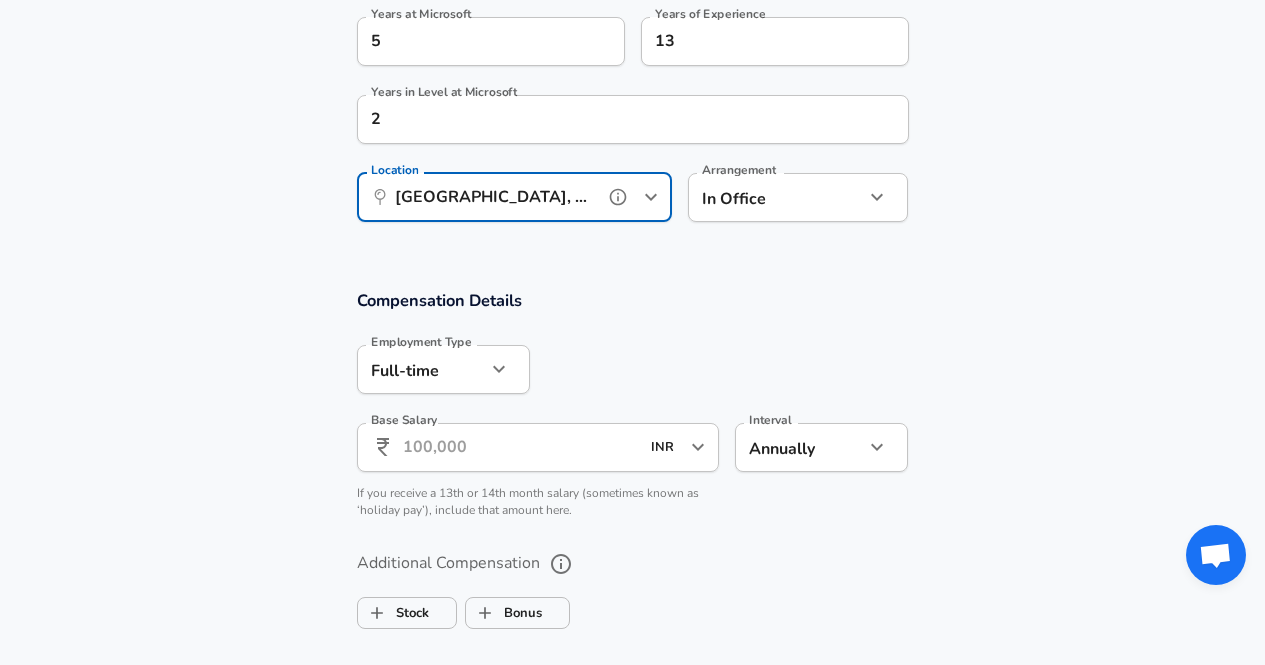 type on "[GEOGRAPHIC_DATA], [GEOGRAPHIC_DATA], [GEOGRAPHIC_DATA]" 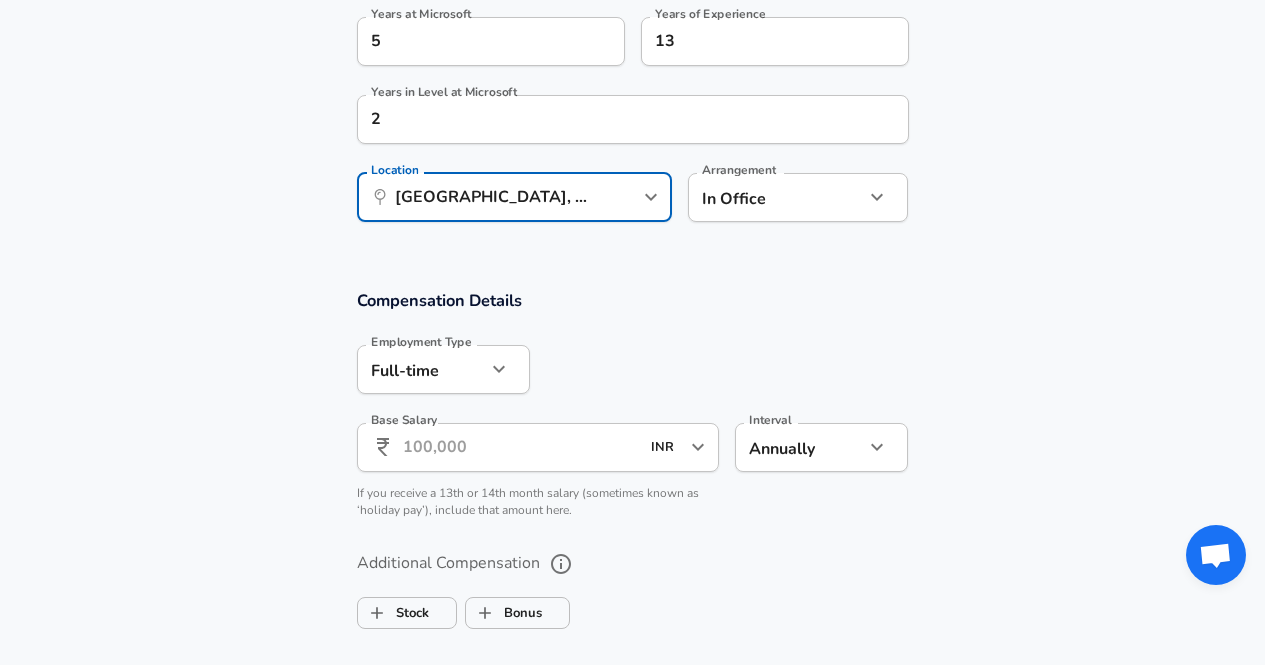 click on "Base Salary" at bounding box center (521, 447) 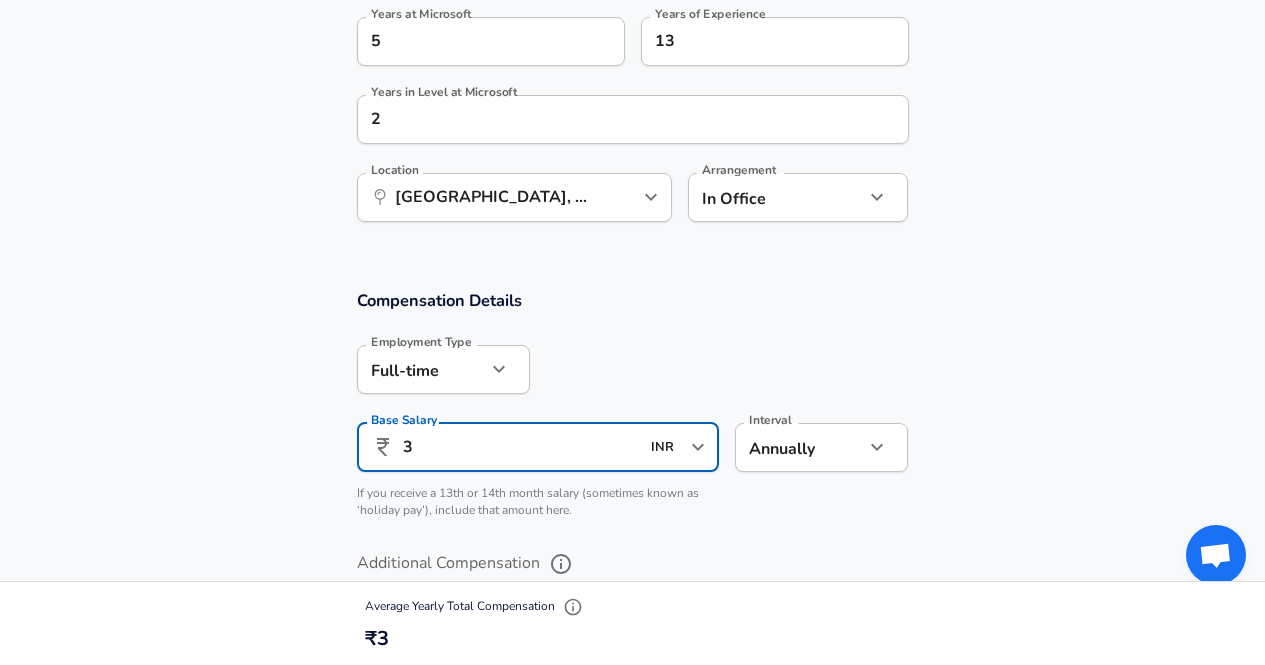 type on "36,00,000" 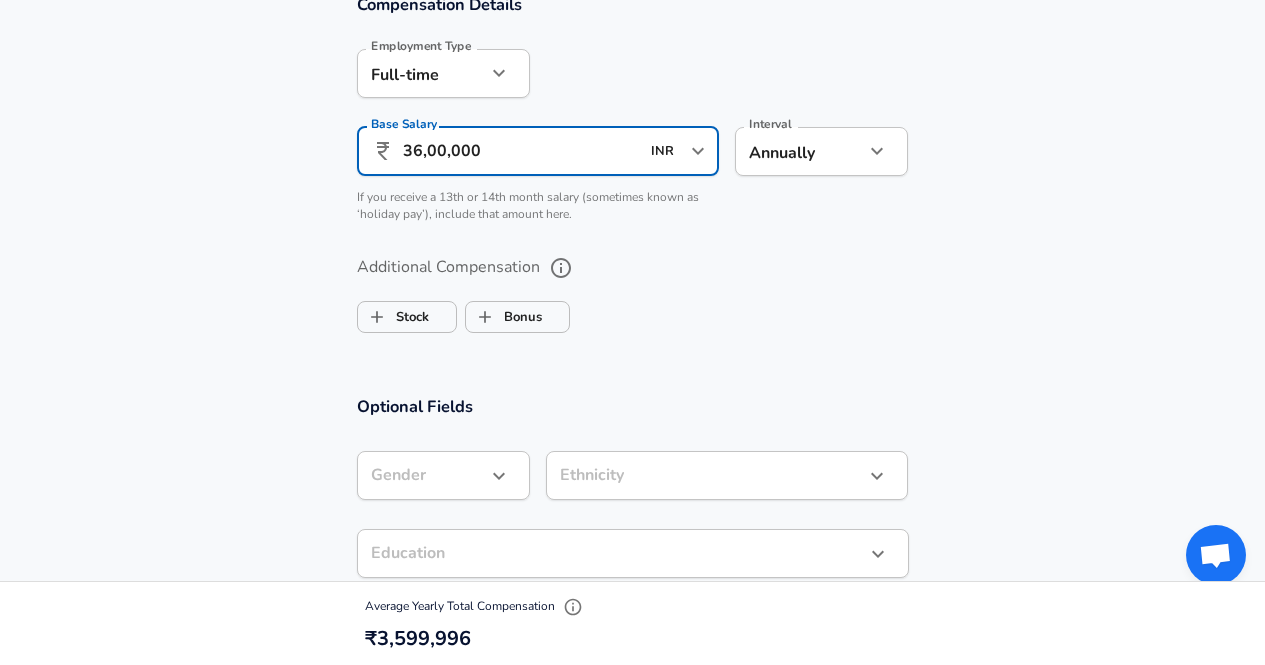 scroll, scrollTop: 1319, scrollLeft: 0, axis: vertical 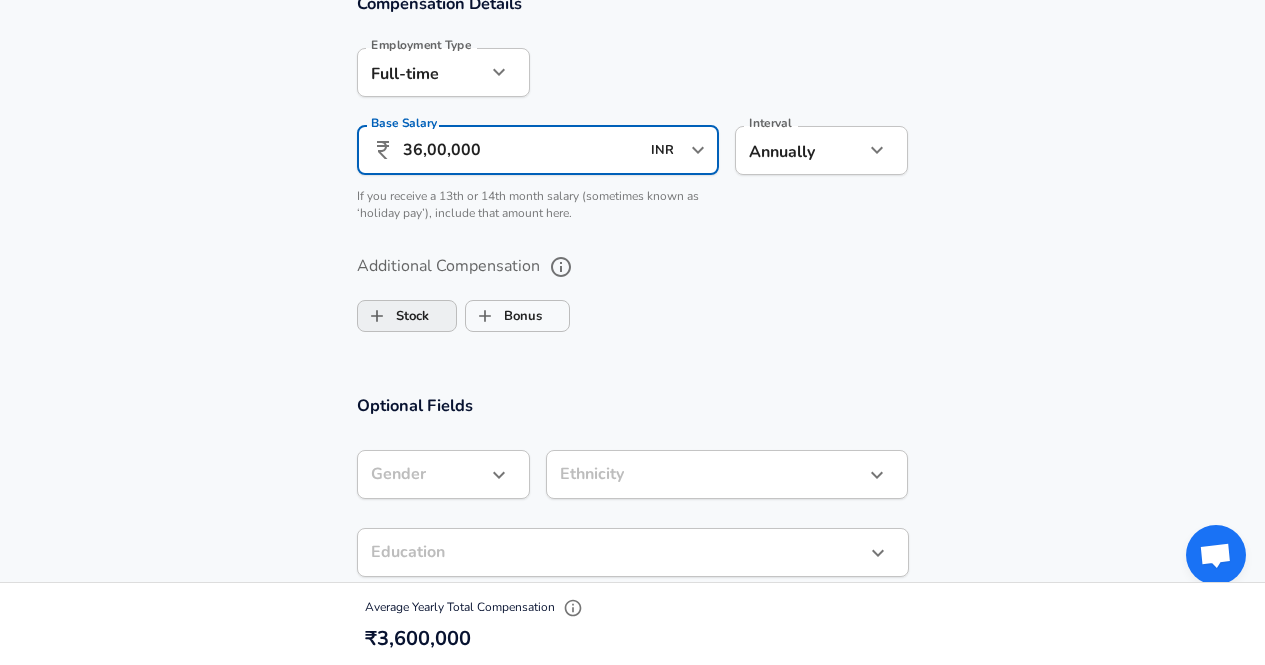 click on "Stock" at bounding box center (393, 316) 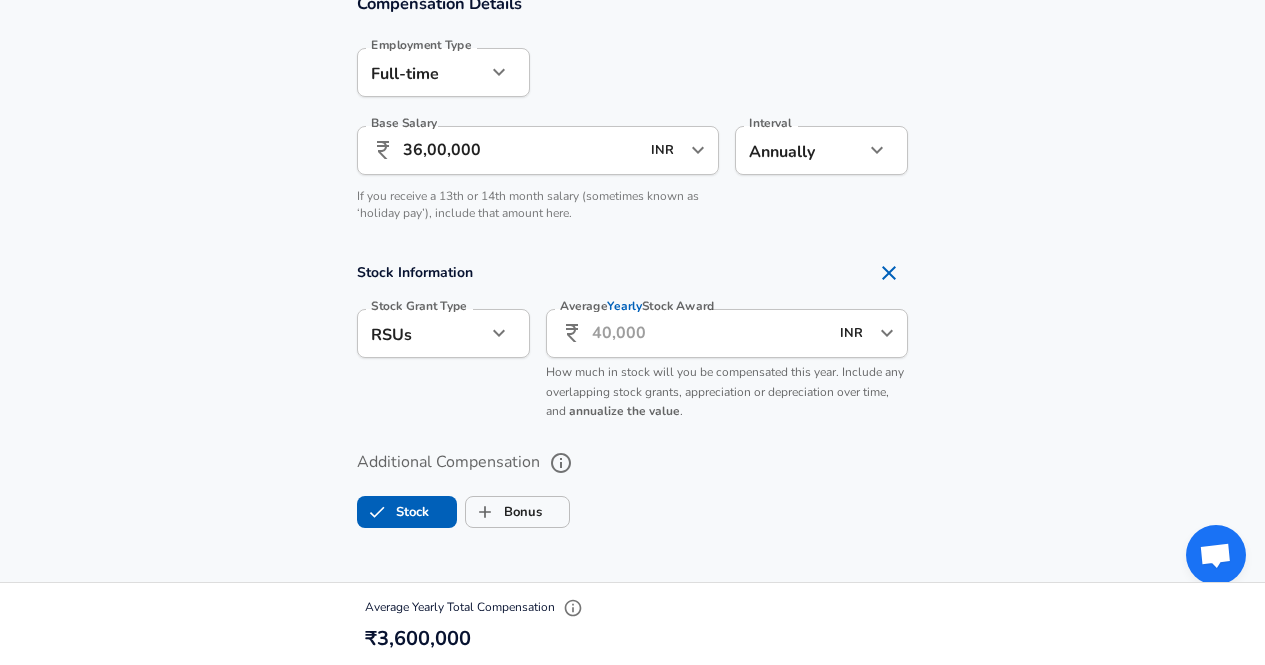 scroll, scrollTop: 1325, scrollLeft: 0, axis: vertical 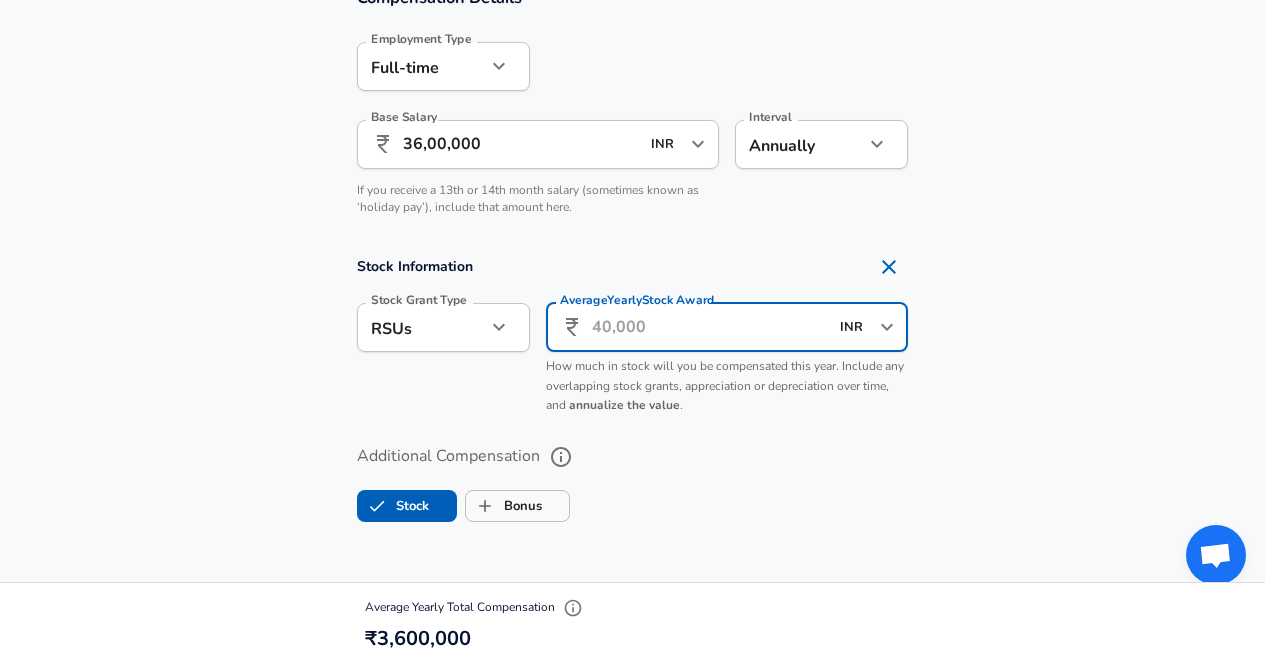 click on "Average  Yearly  Stock Award" at bounding box center [710, 327] 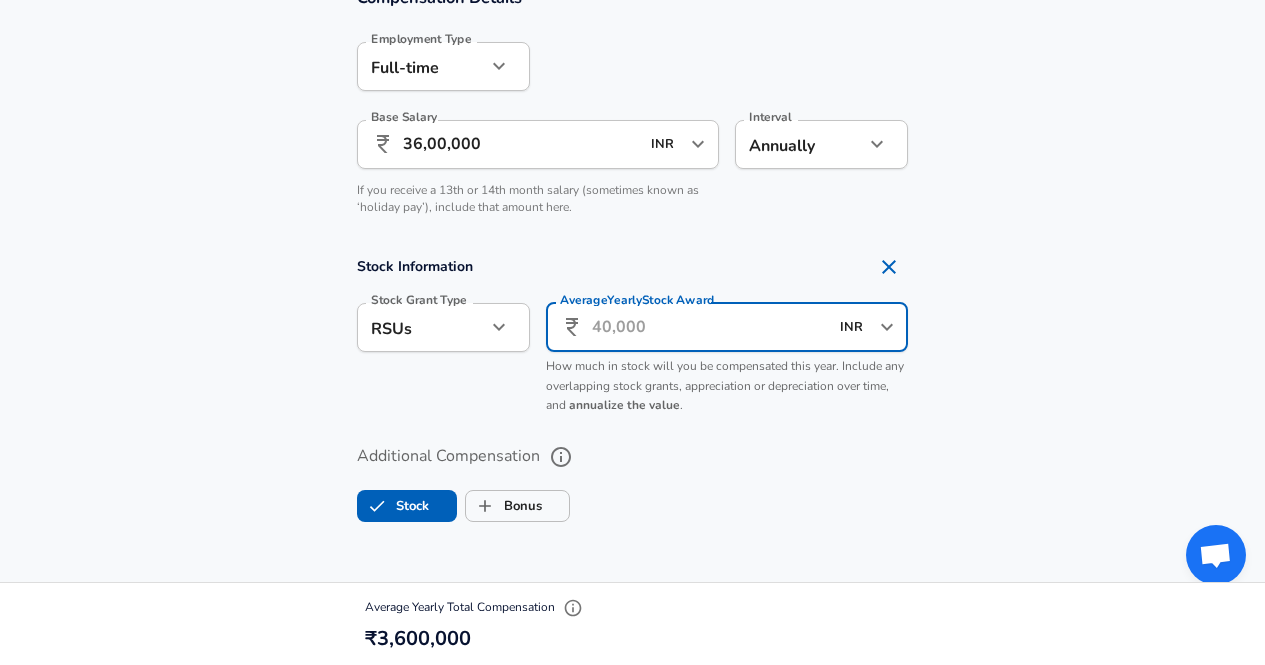 type on "11,00,000" 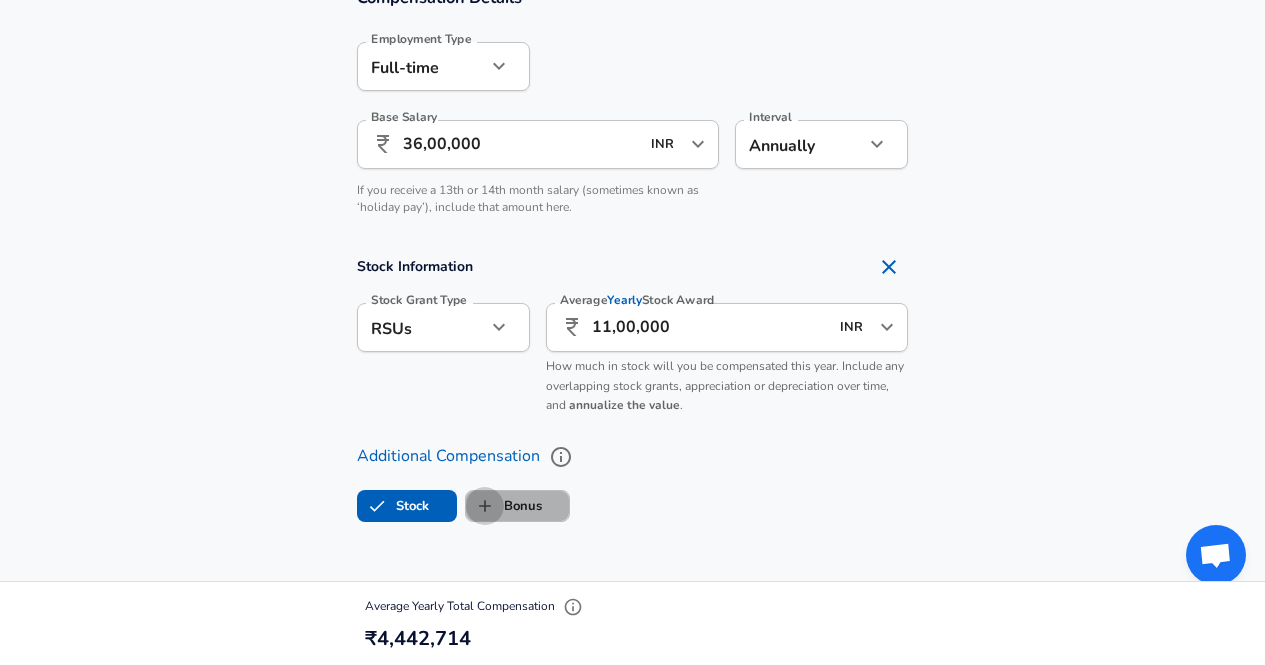 click on "Bonus" at bounding box center (485, 506) 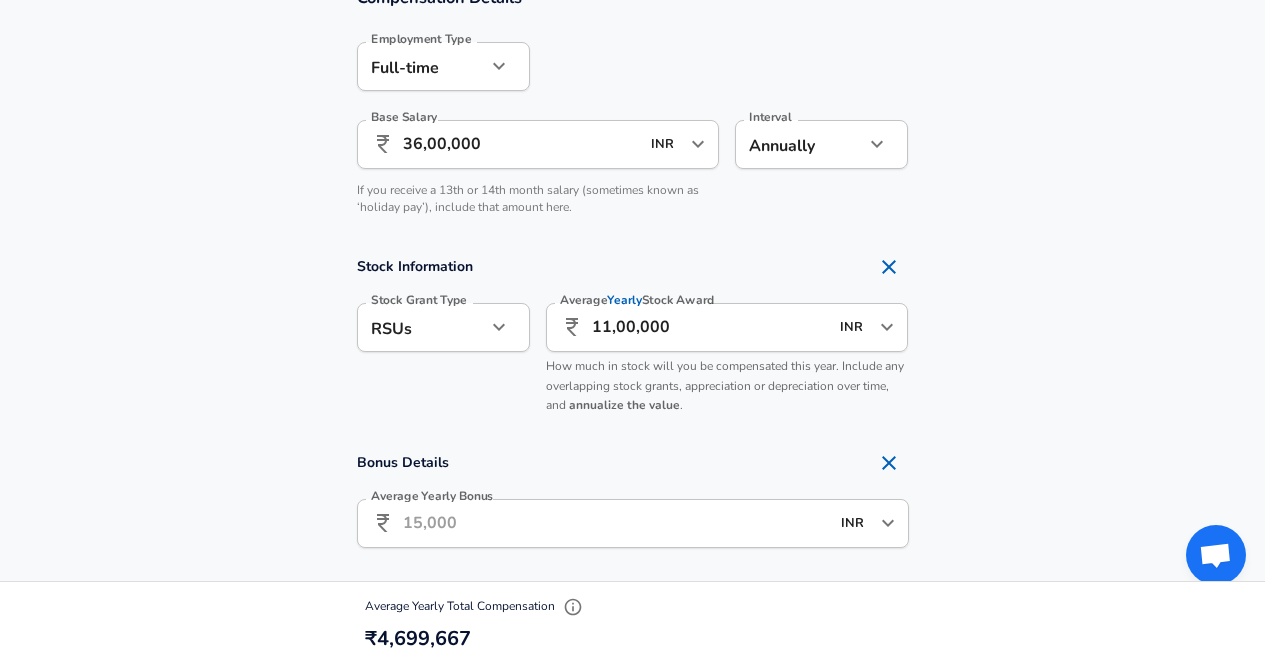 checkbox on "true" 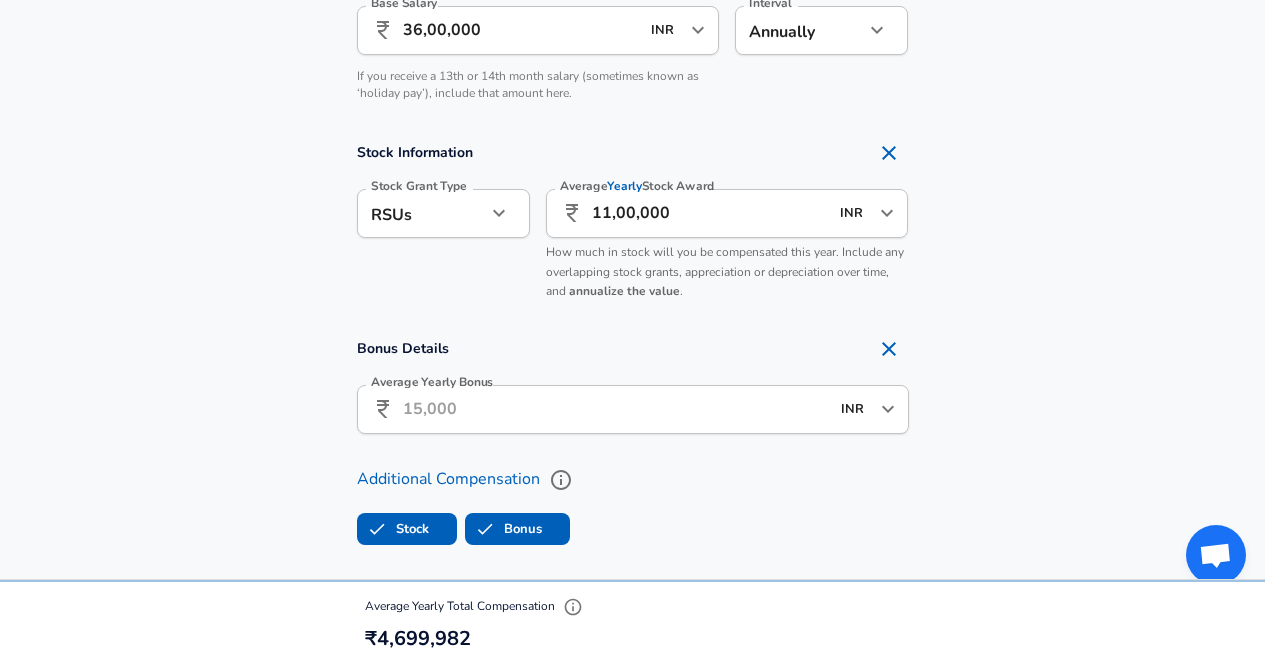 scroll, scrollTop: 1441, scrollLeft: 0, axis: vertical 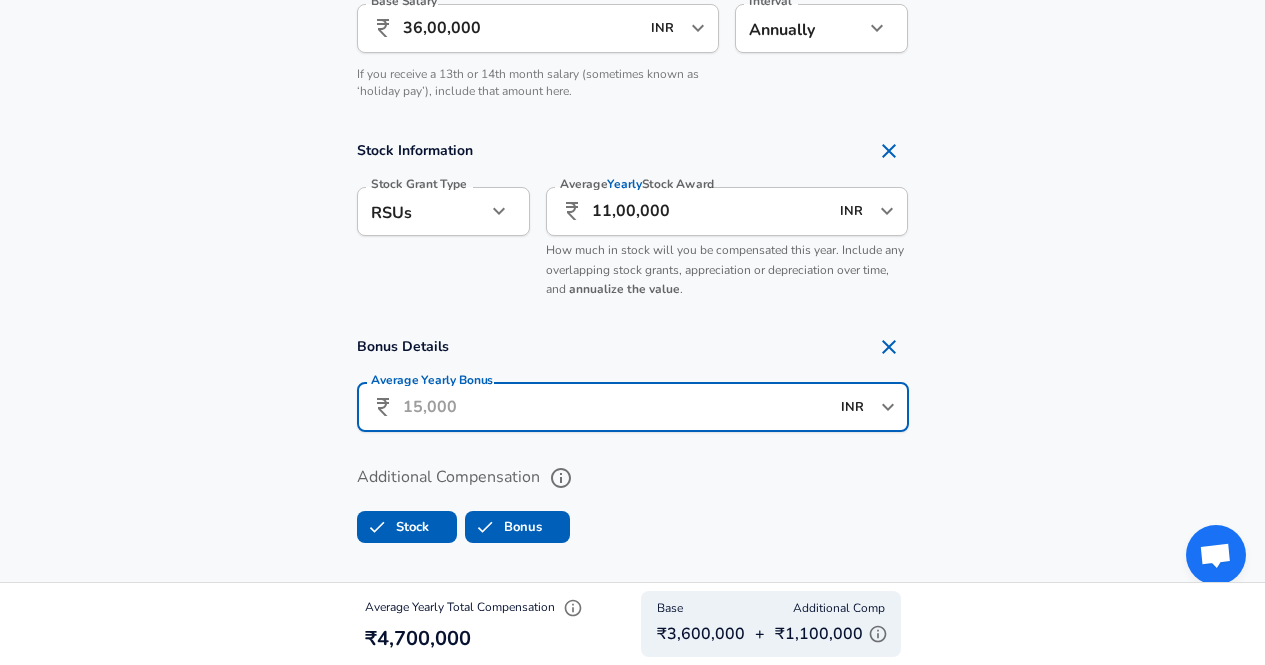 click on "Average Yearly Bonus" at bounding box center (616, 407) 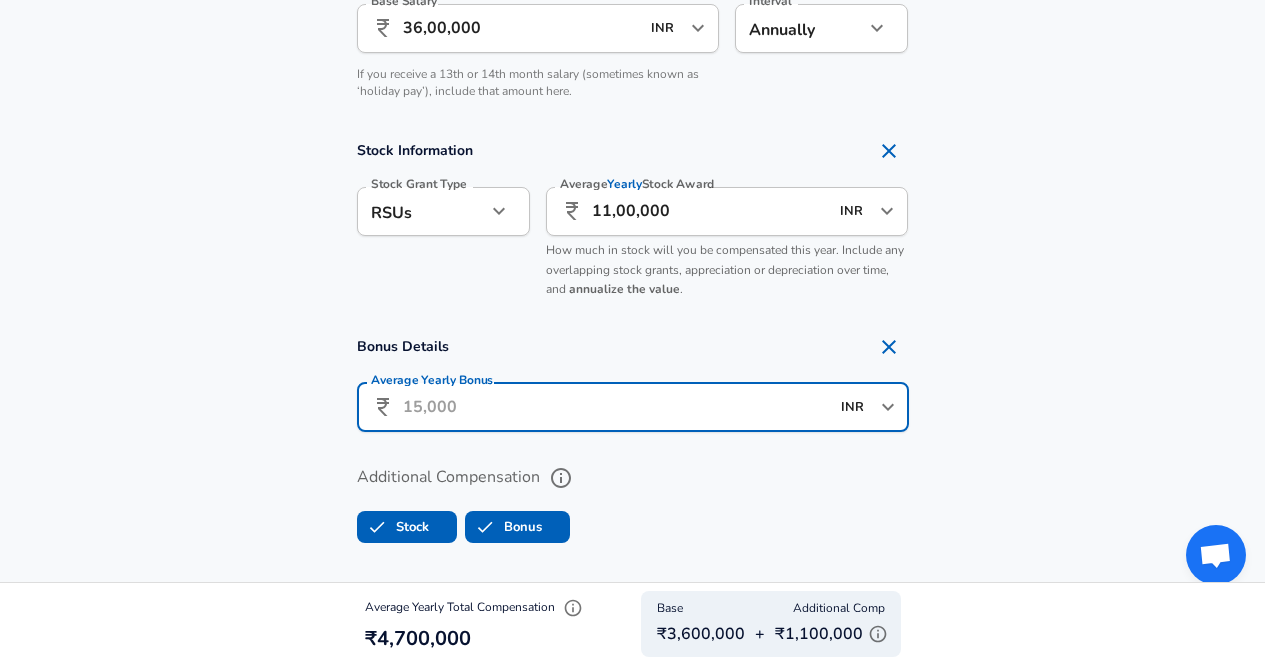 type on "5,00,000" 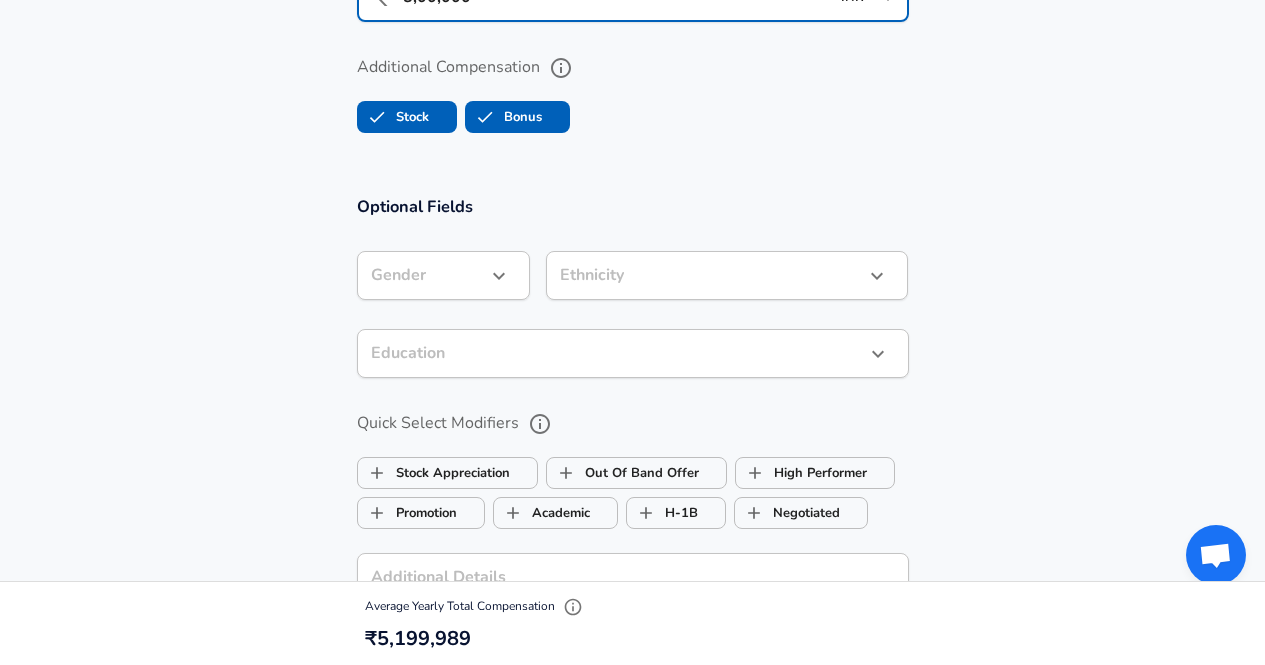 scroll, scrollTop: 1861, scrollLeft: 0, axis: vertical 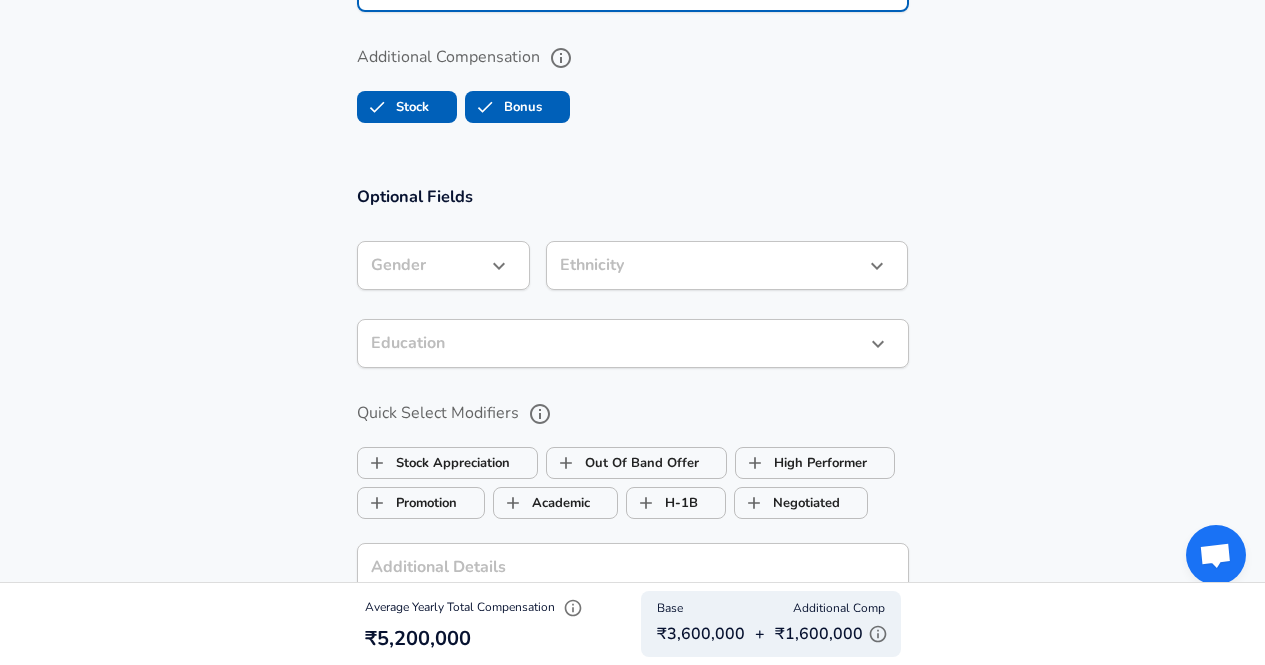 click on "Restart Add Your Salary Upload your offer letter   to verify your submission Enhance Privacy and Anonymity Yes Automatically hides specific fields until there are enough submissions to safely display the full details.   More Details Based on your submission and the data points that we have already collected, we will automatically hide and anonymize specific fields if there aren't enough data points to remain sufficiently anonymous. Company & Title Information   Enter the company you received your offer from Company Microsoft Company   Select the title that closest resembles your official title. This should be similar to the title that was present on your offer letter. Title Product Manager Title Job Family Product Manager Job Family   Select a Specialization that best fits your role. If you can't find one, select 'Other' to enter a custom specialization Select Specialization Analytic Analytic Select Specialization   Level 62 / PM 2 Level Work Experience and Location New Offer Employee Yes yes 5 13 2 Location" at bounding box center [632, -1529] 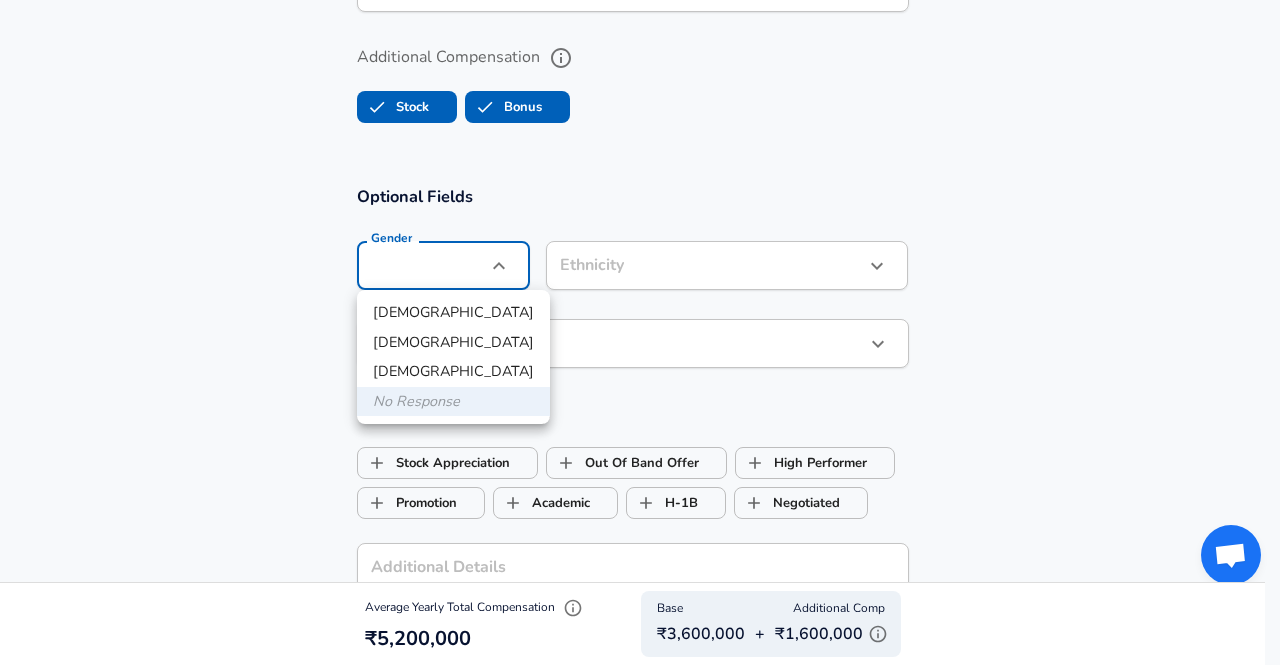 click on "[DEMOGRAPHIC_DATA]" at bounding box center [453, 343] 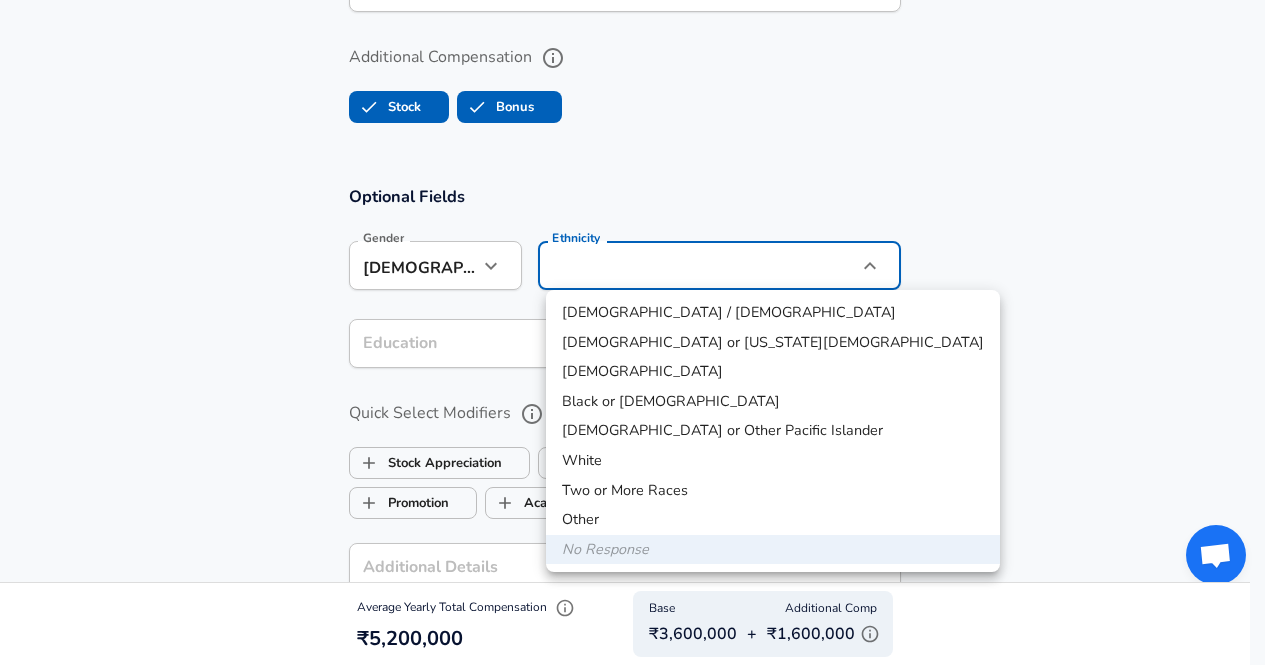 click on "Restart Add Your Salary Upload your offer letter   to verify your submission Enhance Privacy and Anonymity Yes Automatically hides specific fields until there are enough submissions to safely display the full details.   More Details Based on your submission and the data points that we have already collected, we will automatically hide and anonymize specific fields if there aren't enough data points to remain sufficiently anonymous. Company & Title Information   Enter the company you received your offer from Company Microsoft Company   Select the title that closest resembles your official title. This should be similar to the title that was present on your offer letter. Title Product Manager Title Job Family Product Manager Job Family   Select a Specialization that best fits your role. If you can't find one, select 'Other' to enter a custom specialization Select Specialization Analytic Analytic Select Specialization   Level 62 / PM 2 Level Work Experience and Location New Offer Employee Yes yes 5 13 2 Location" at bounding box center [632, -1529] 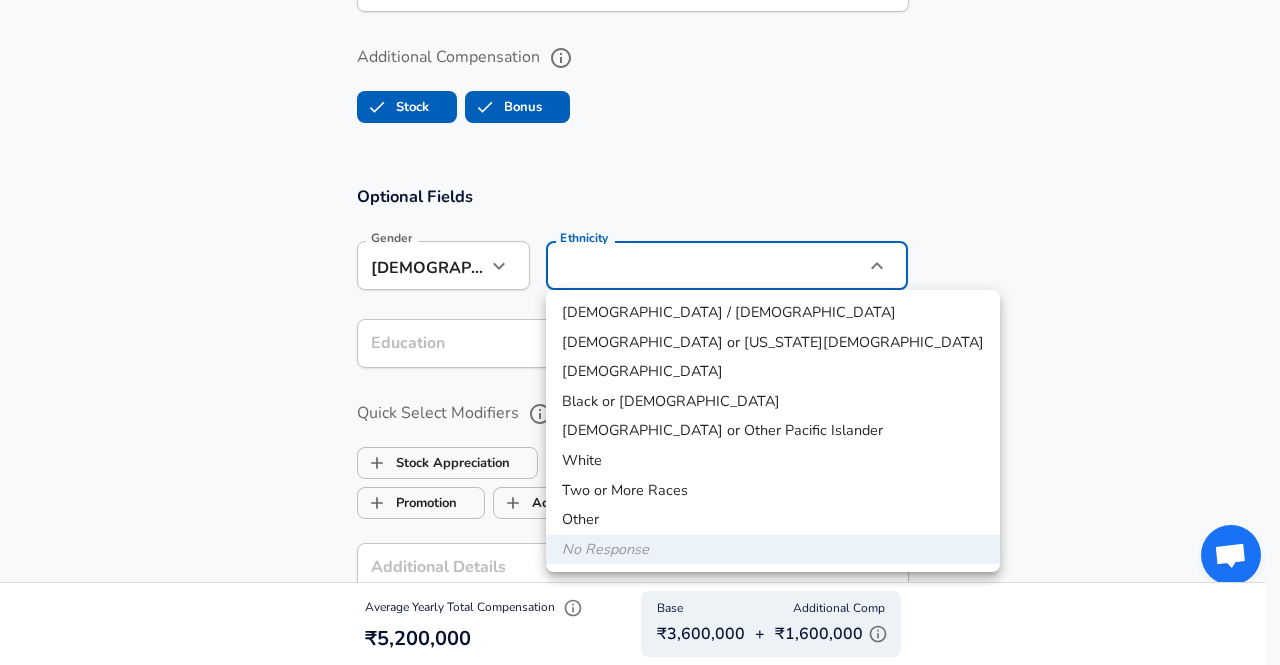 click on "[DEMOGRAPHIC_DATA]" at bounding box center [773, 372] 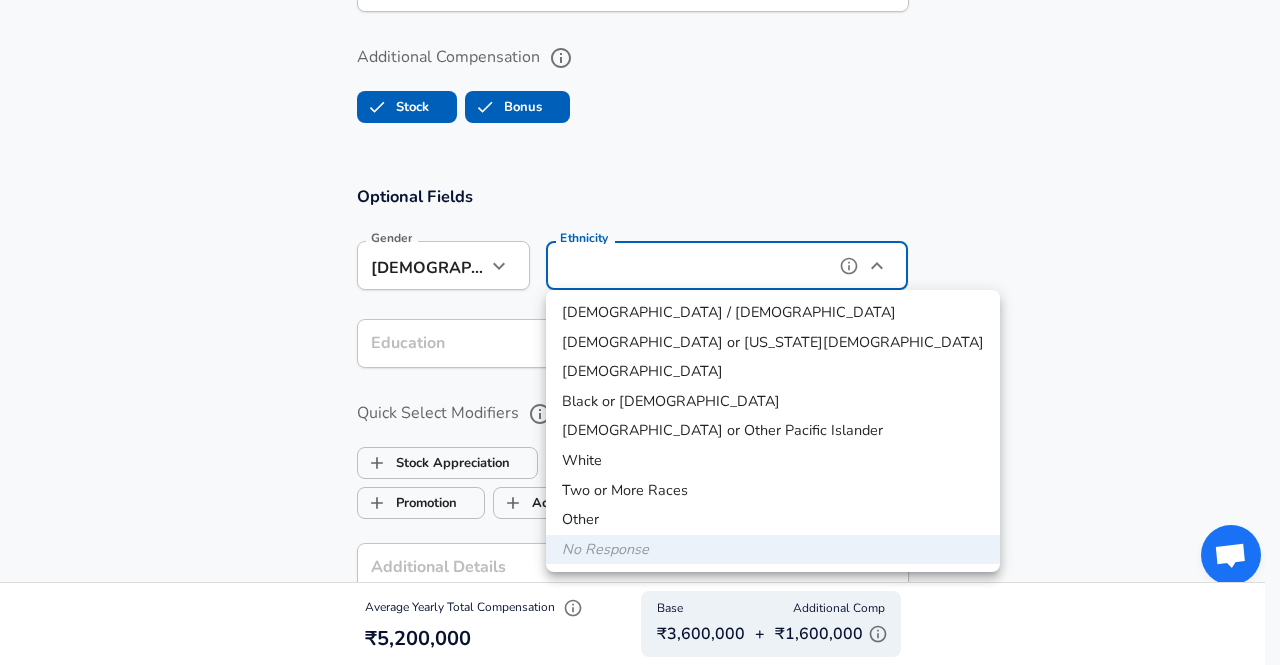 type on "[DEMOGRAPHIC_DATA]" 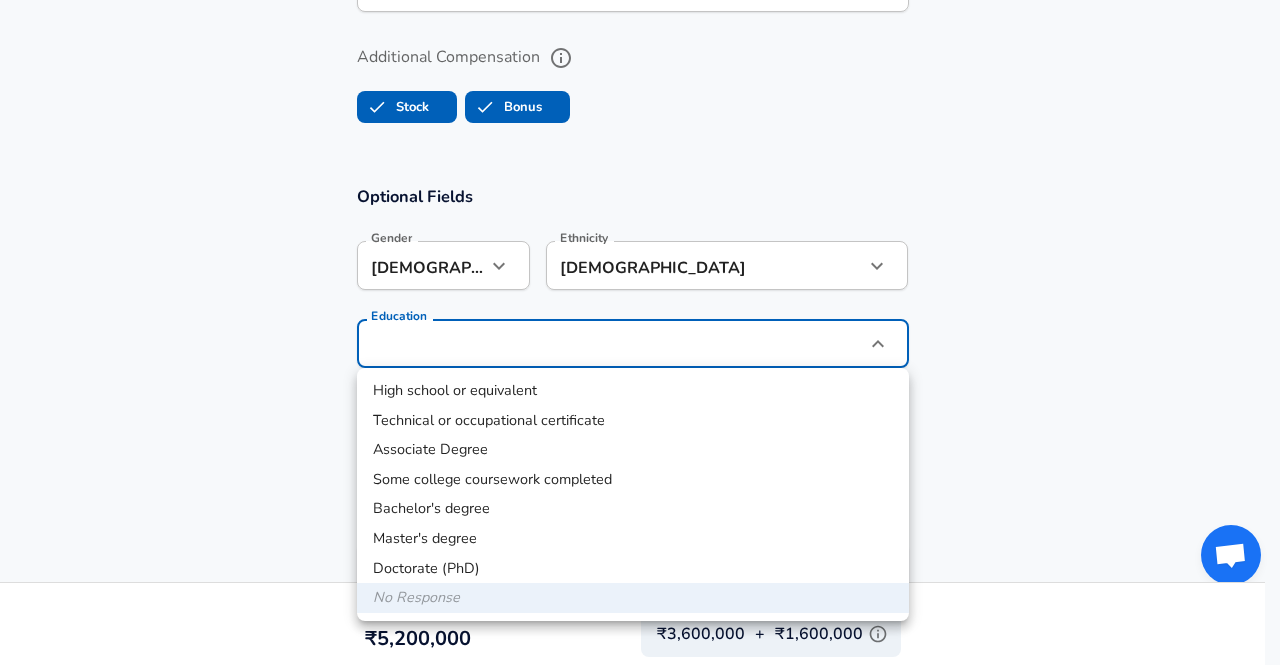 click on "Restart Add Your Salary Upload your offer letter   to verify your submission Enhance Privacy and Anonymity Yes Automatically hides specific fields until there are enough submissions to safely display the full details.   More Details Based on your submission and the data points that we have already collected, we will automatically hide and anonymize specific fields if there aren't enough data points to remain sufficiently anonymous. Company & Title Information   Enter the company you received your offer from Company Microsoft Company   Select the title that closest resembles your official title. This should be similar to the title that was present on your offer letter. Title Product Manager Title Job Family Product Manager Job Family   Select a Specialization that best fits your role. If you can't find one, select 'Other' to enter a custom specialization Select Specialization Analytic Analytic Select Specialization   Level 62 / PM 2 Level Work Experience and Location New Offer Employee Yes yes 5 13 2 Location" at bounding box center (640, -1529) 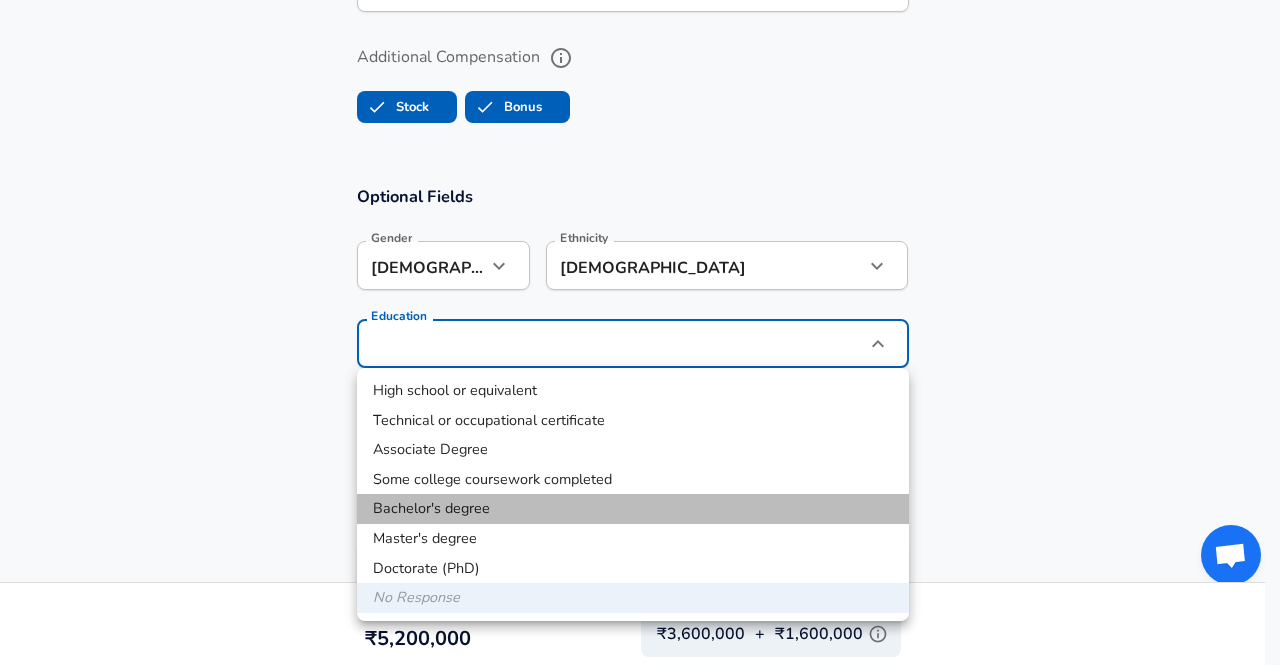 click on "Bachelor's degree" at bounding box center [633, 509] 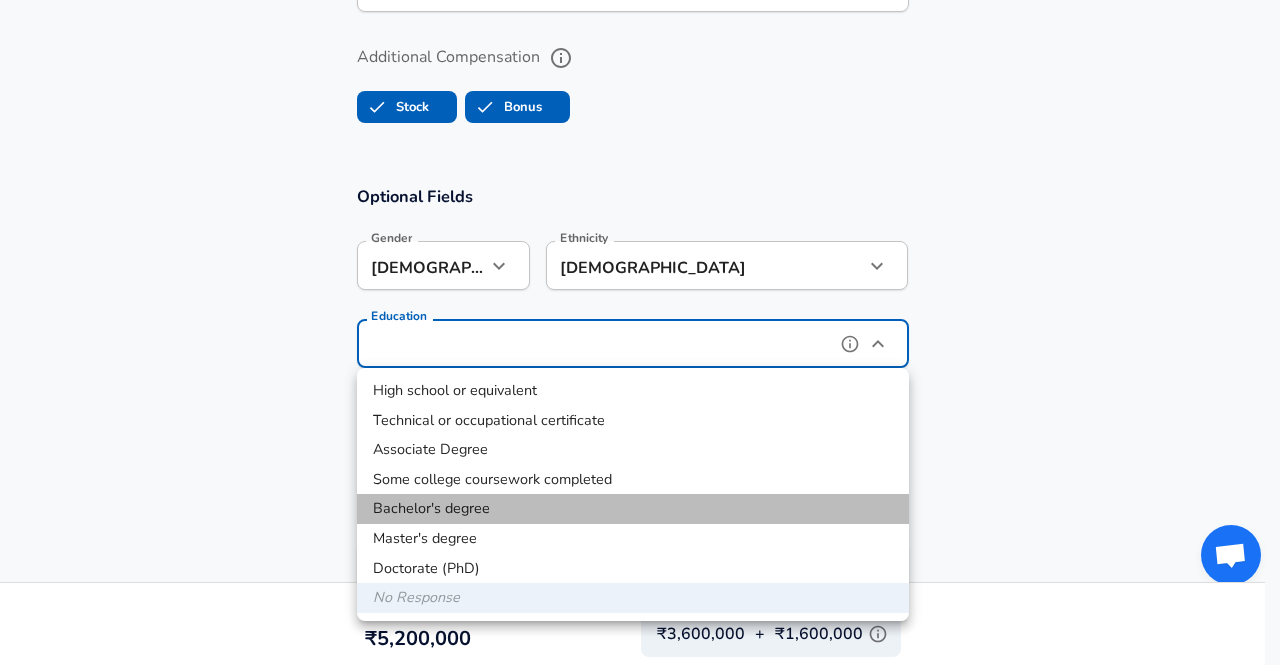 type on "Bachelors degree" 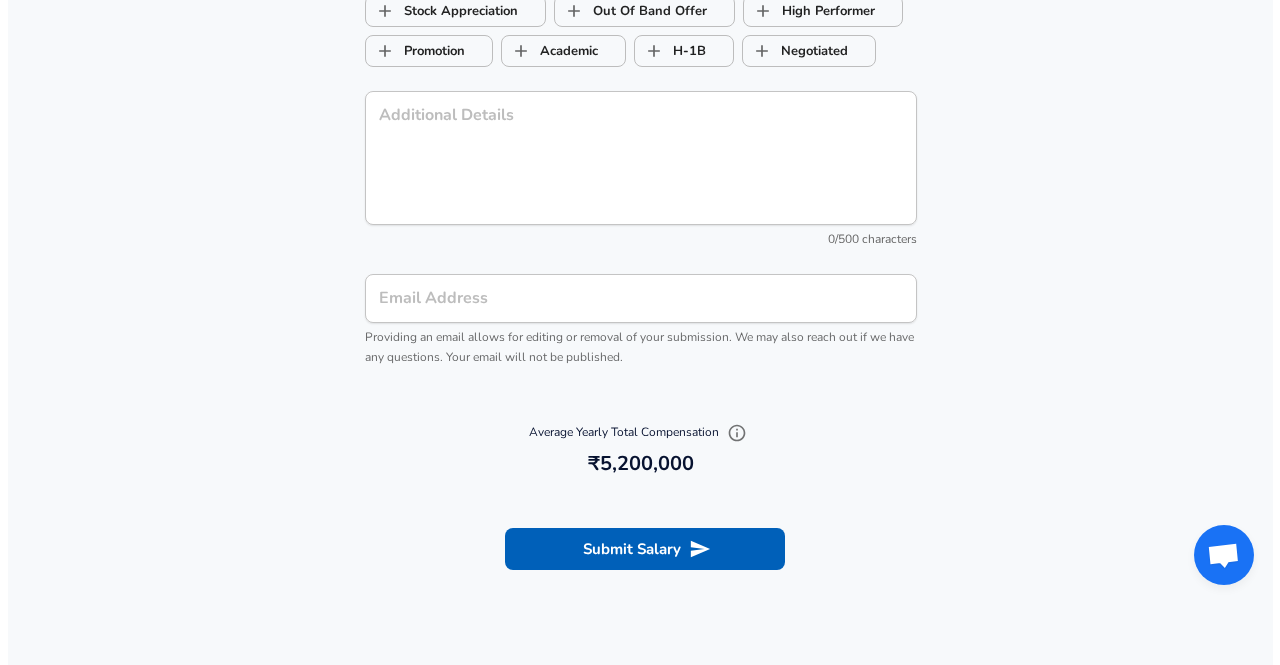 scroll, scrollTop: 2314, scrollLeft: 0, axis: vertical 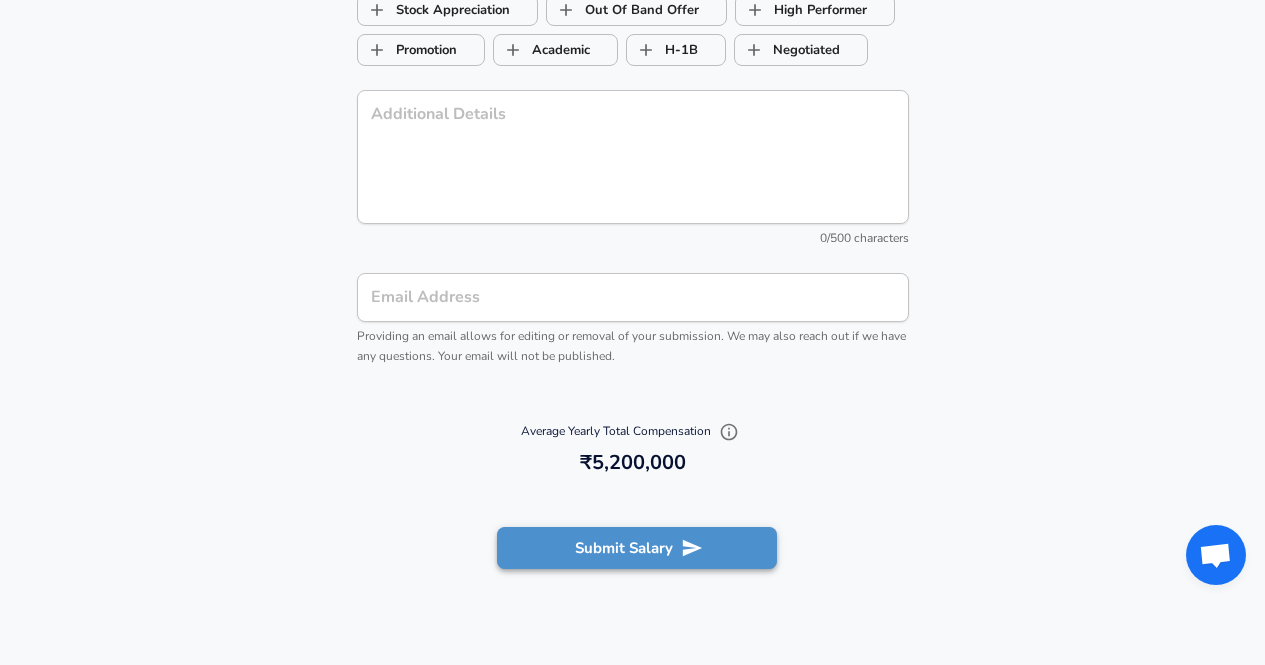click on "Submit Salary" at bounding box center [637, 548] 